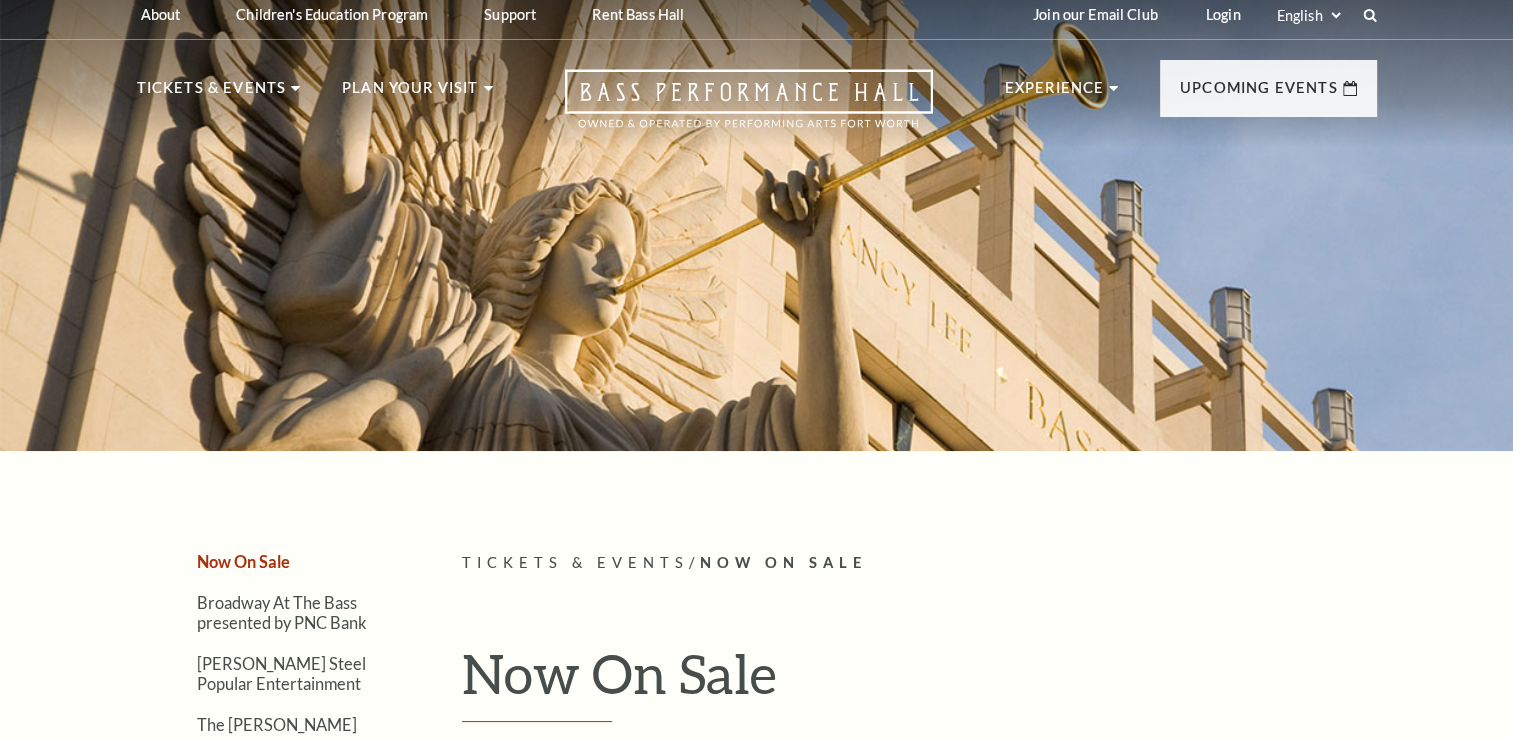 scroll, scrollTop: 288, scrollLeft: 0, axis: vertical 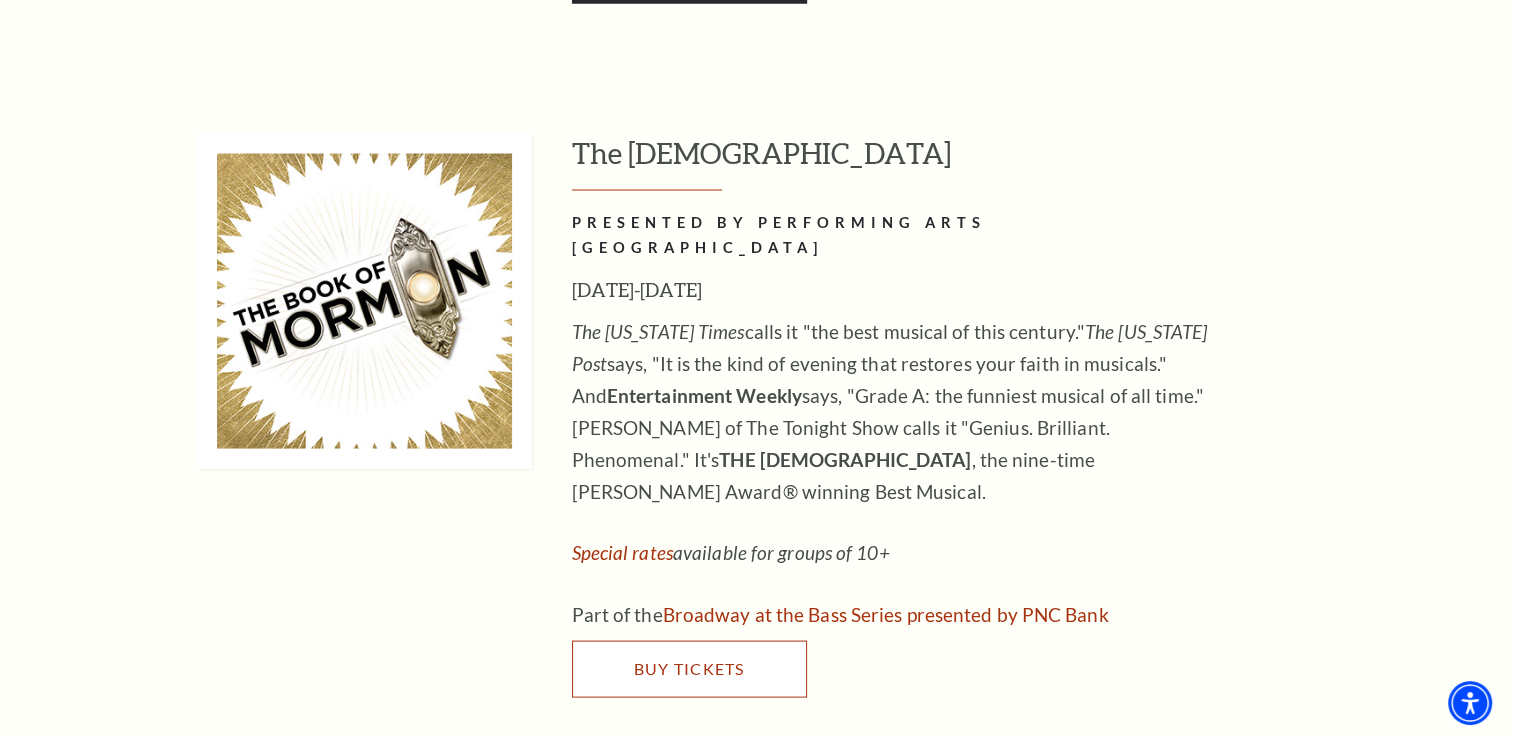 click on "Buy Tickets" at bounding box center [689, 669] 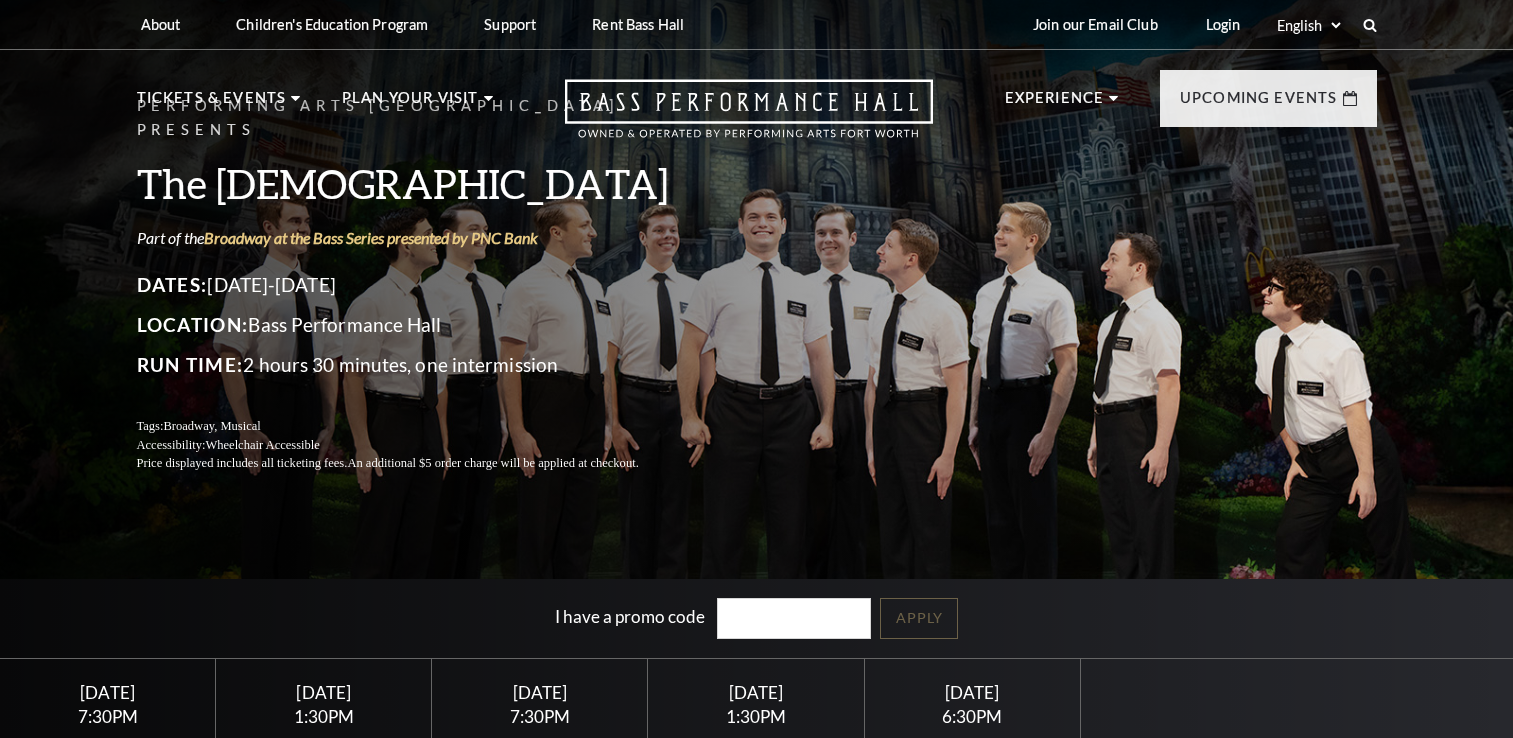 scroll, scrollTop: 0, scrollLeft: 0, axis: both 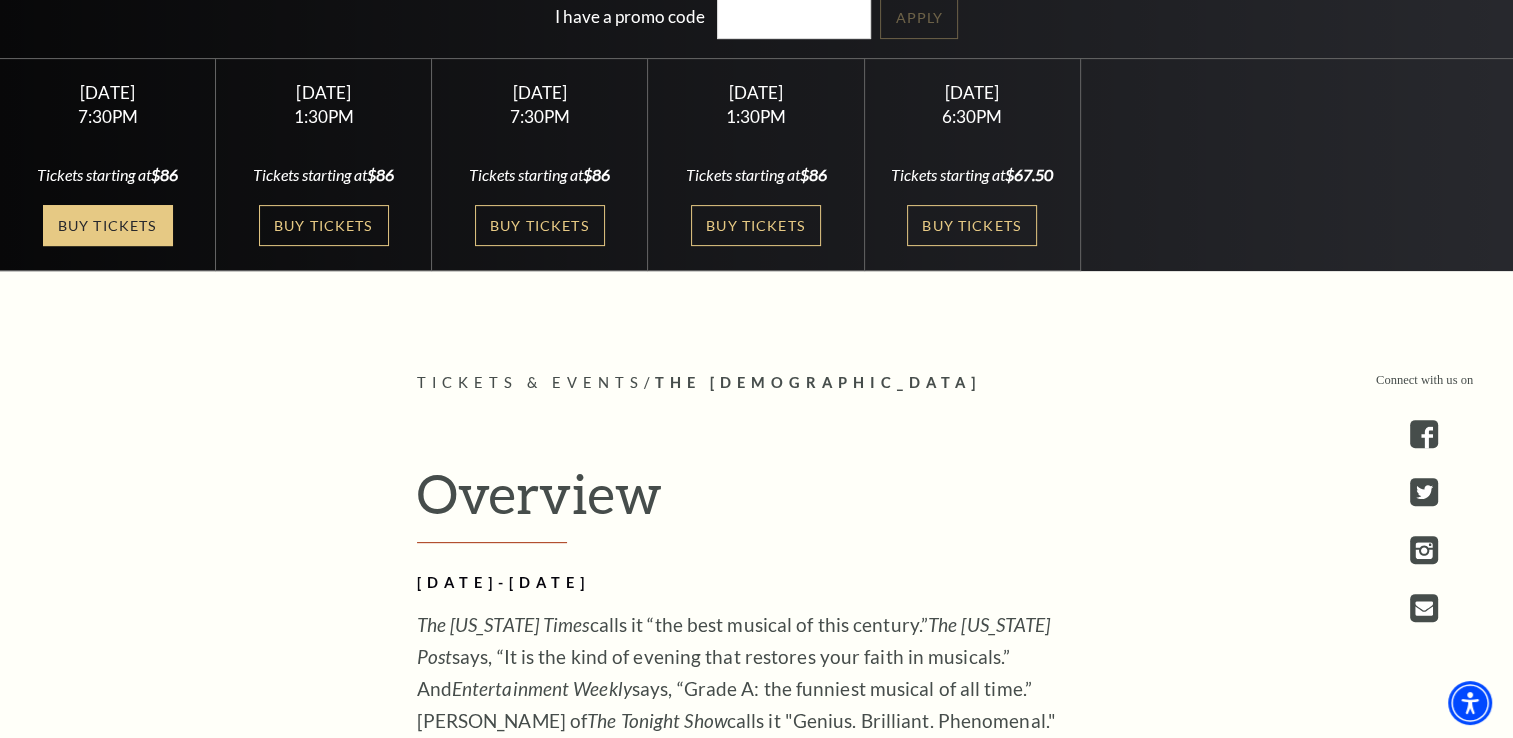 click on "Buy Tickets" at bounding box center (108, 225) 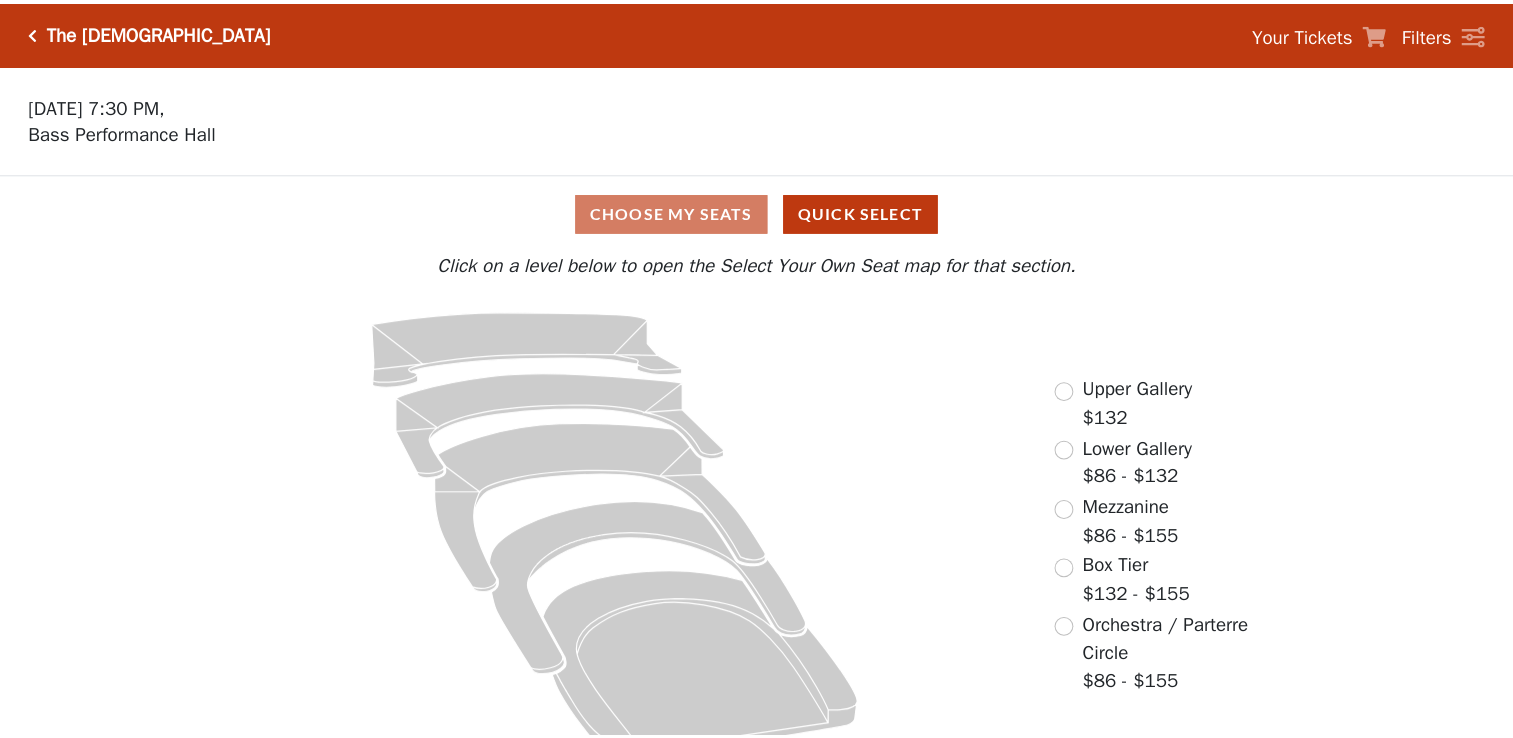scroll, scrollTop: 0, scrollLeft: 0, axis: both 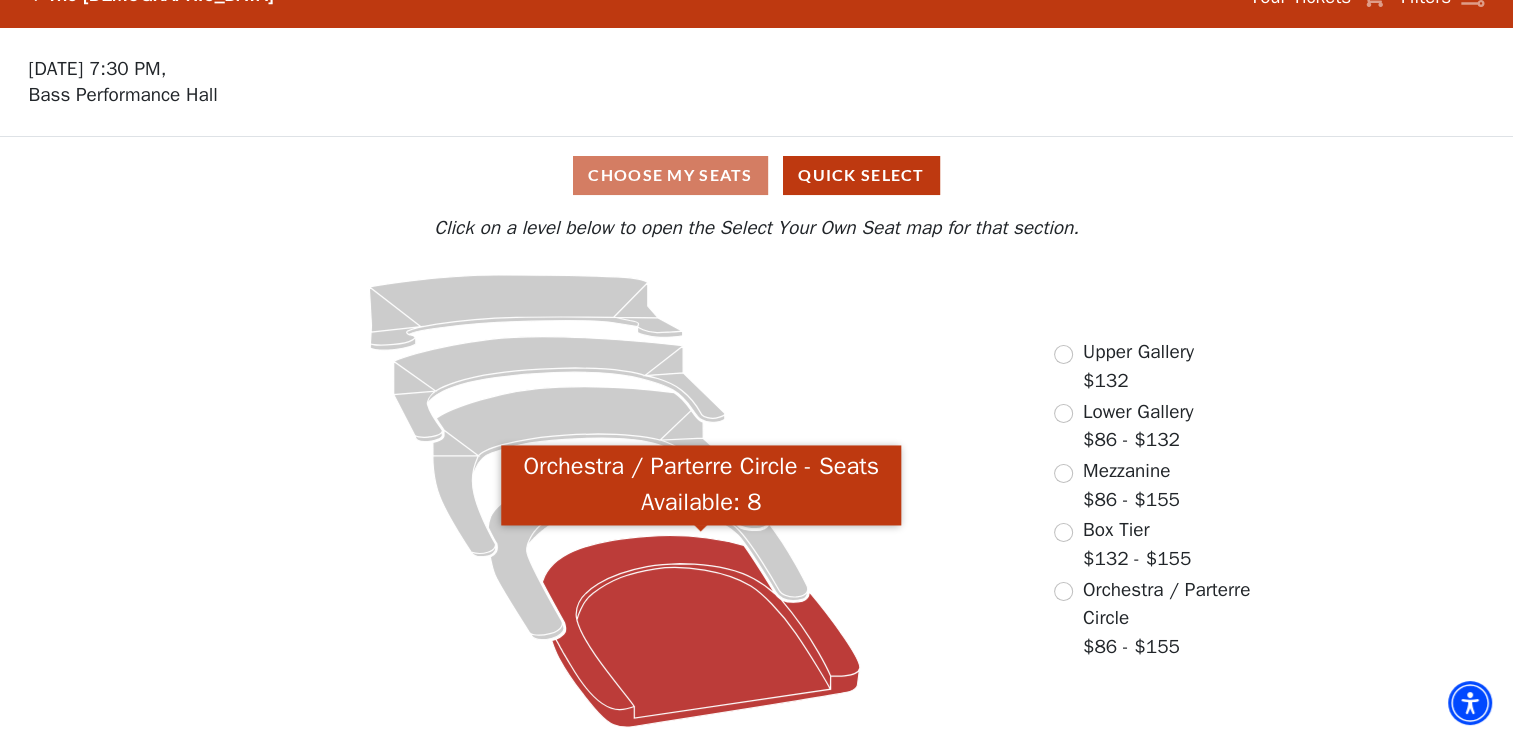 click 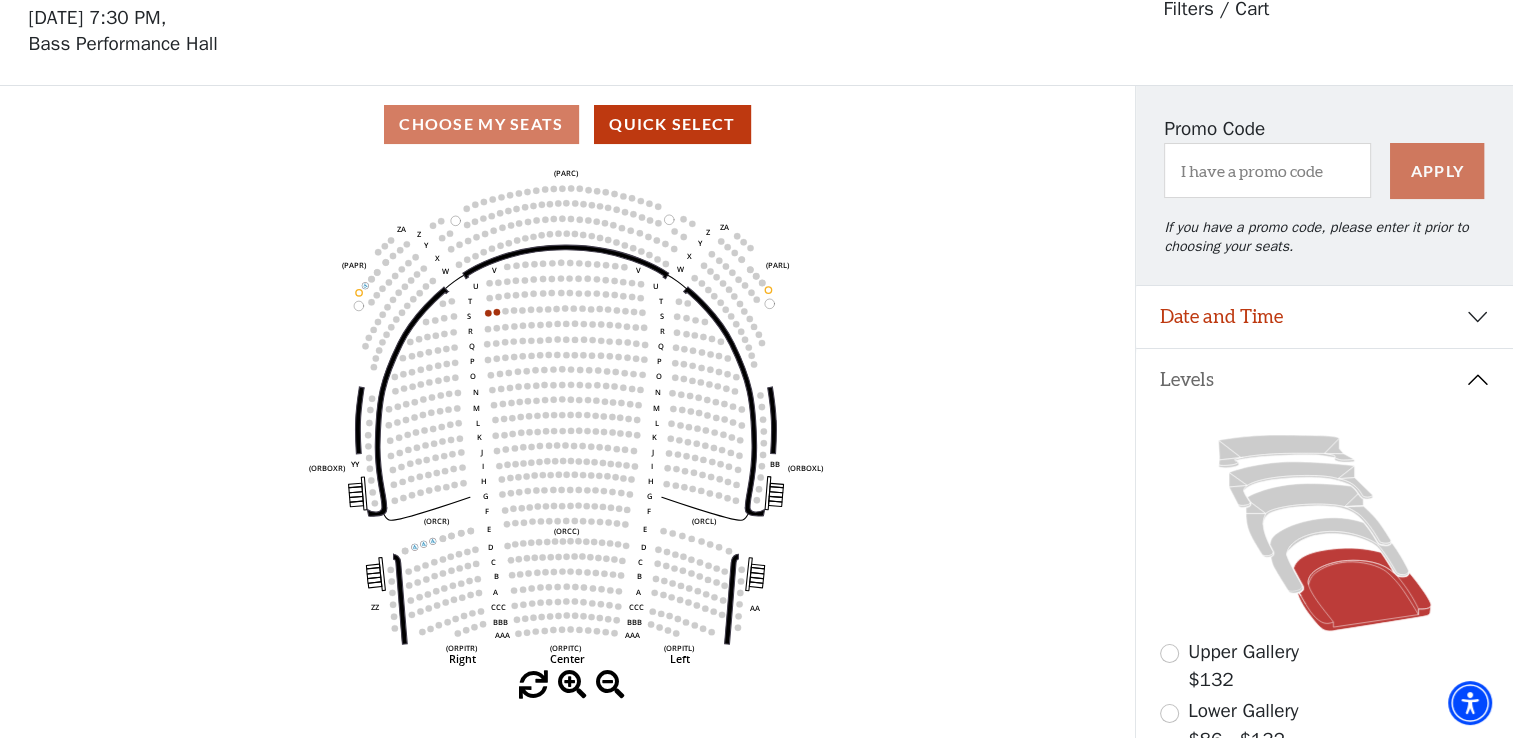 scroll, scrollTop: 92, scrollLeft: 0, axis: vertical 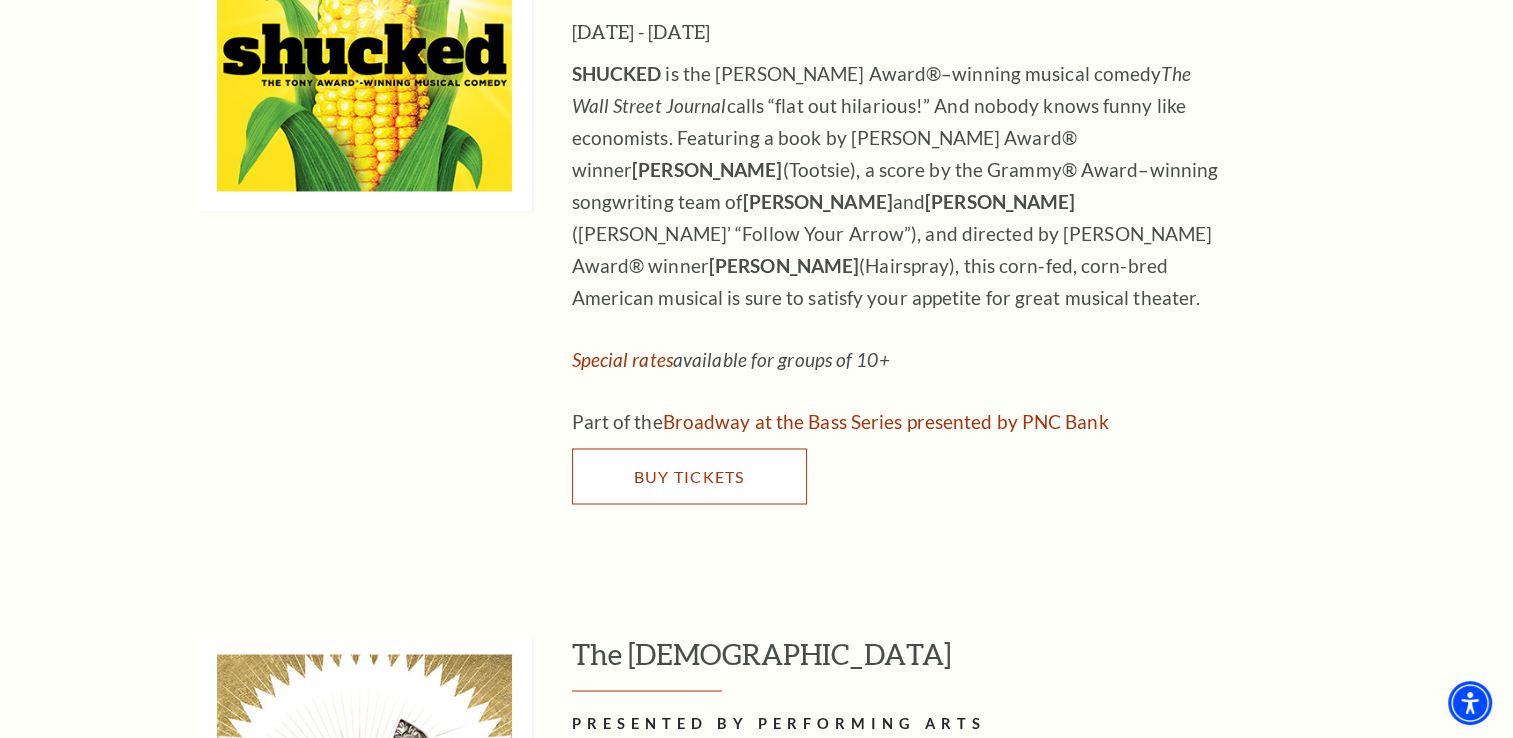 click on "Buy Tickets" at bounding box center [688, 475] 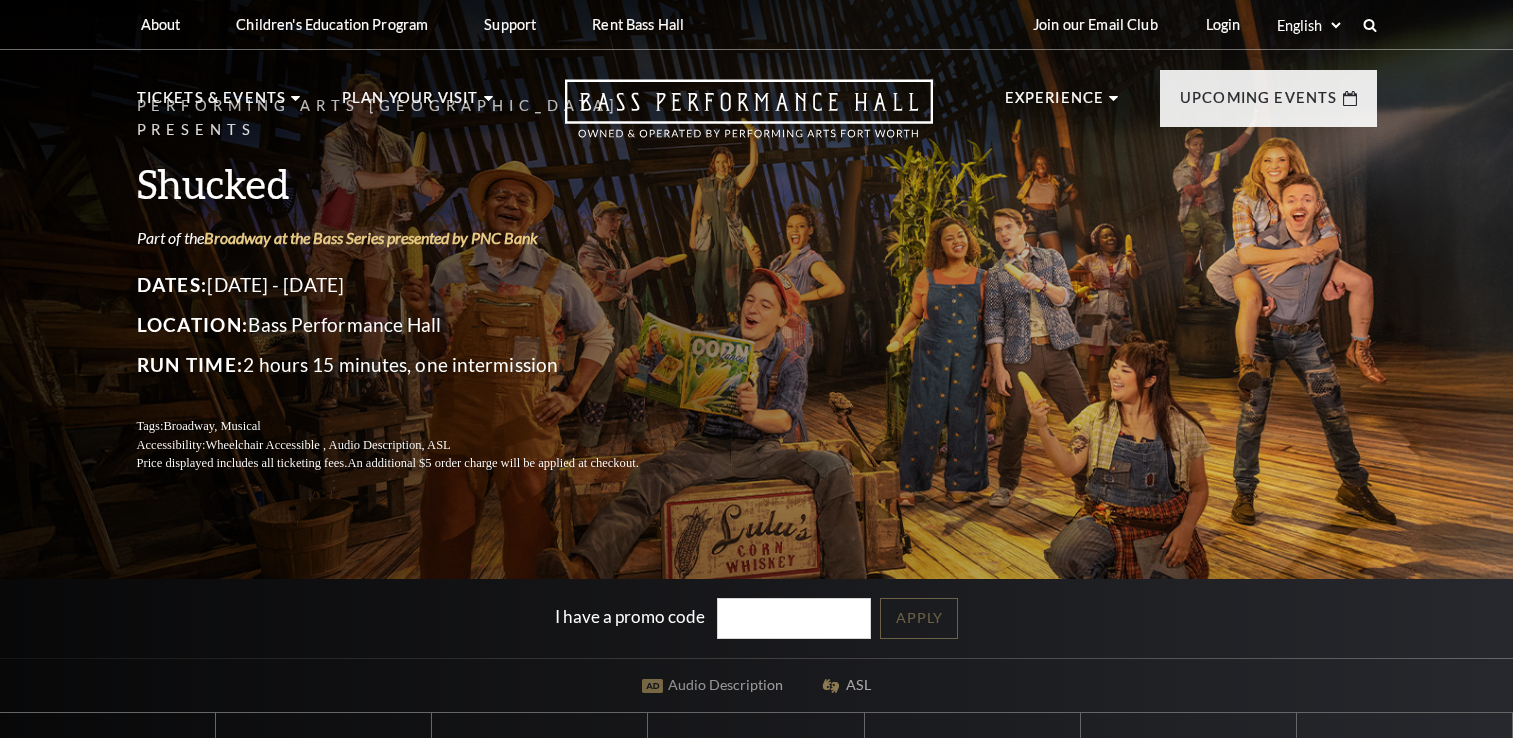 scroll, scrollTop: 0, scrollLeft: 0, axis: both 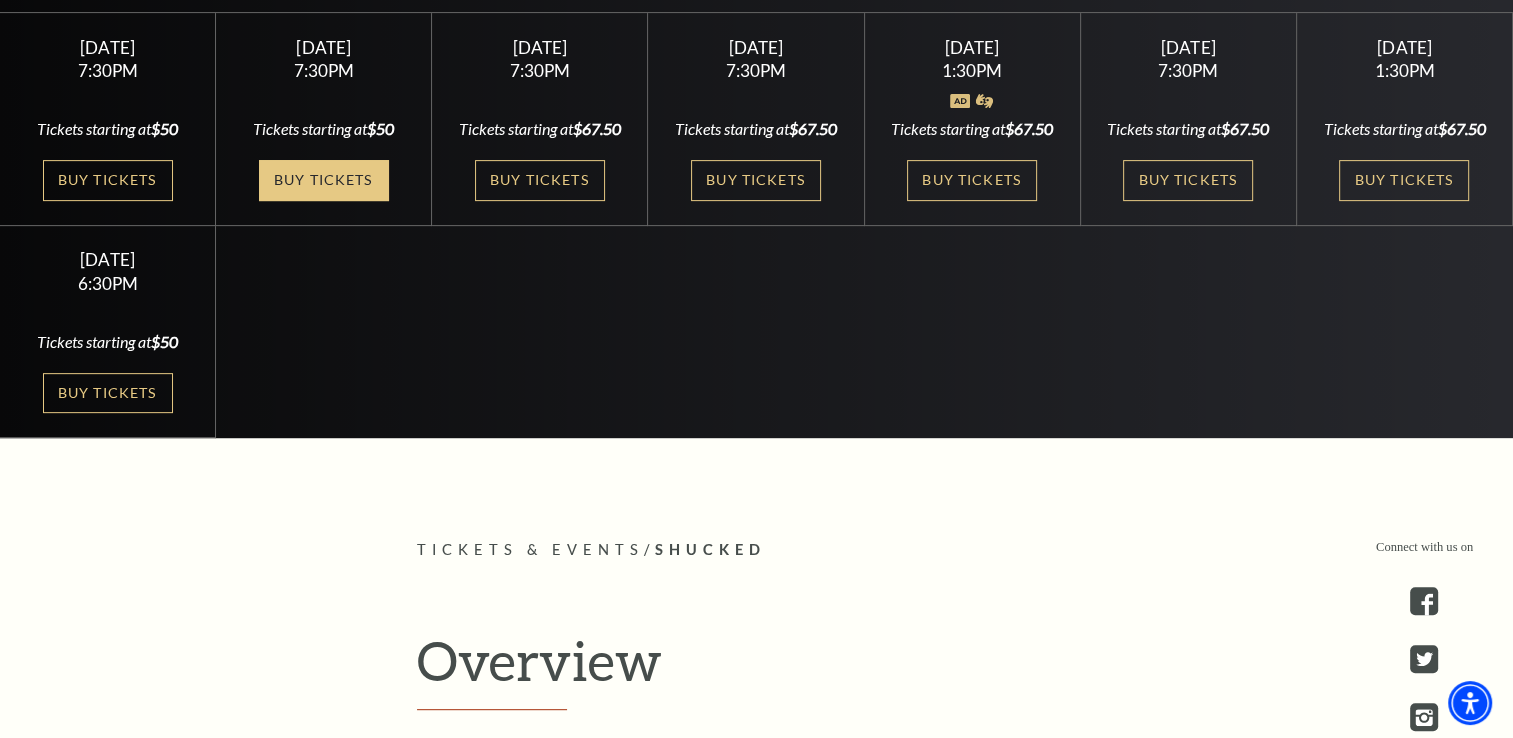 click on "Buy Tickets" at bounding box center (324, 180) 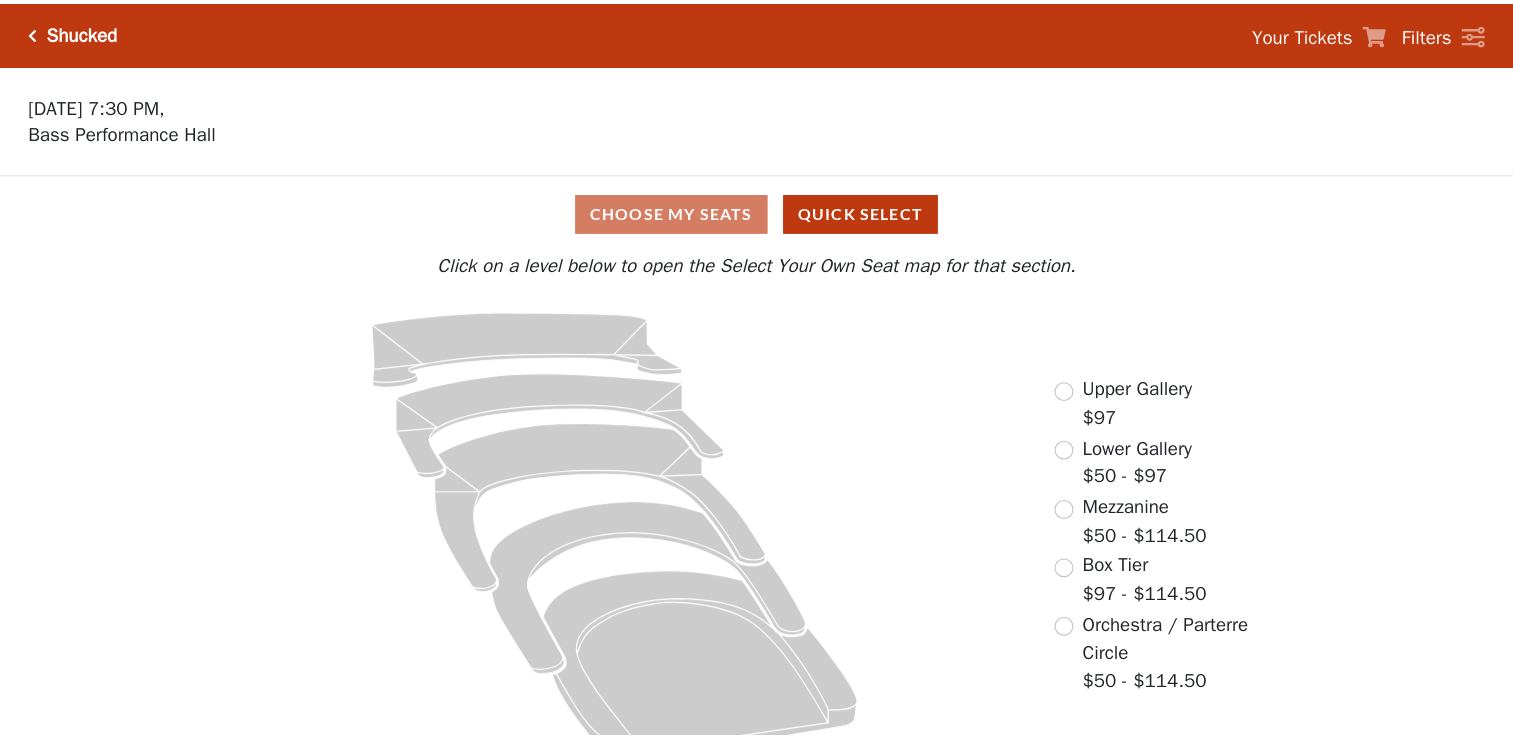 scroll, scrollTop: 0, scrollLeft: 0, axis: both 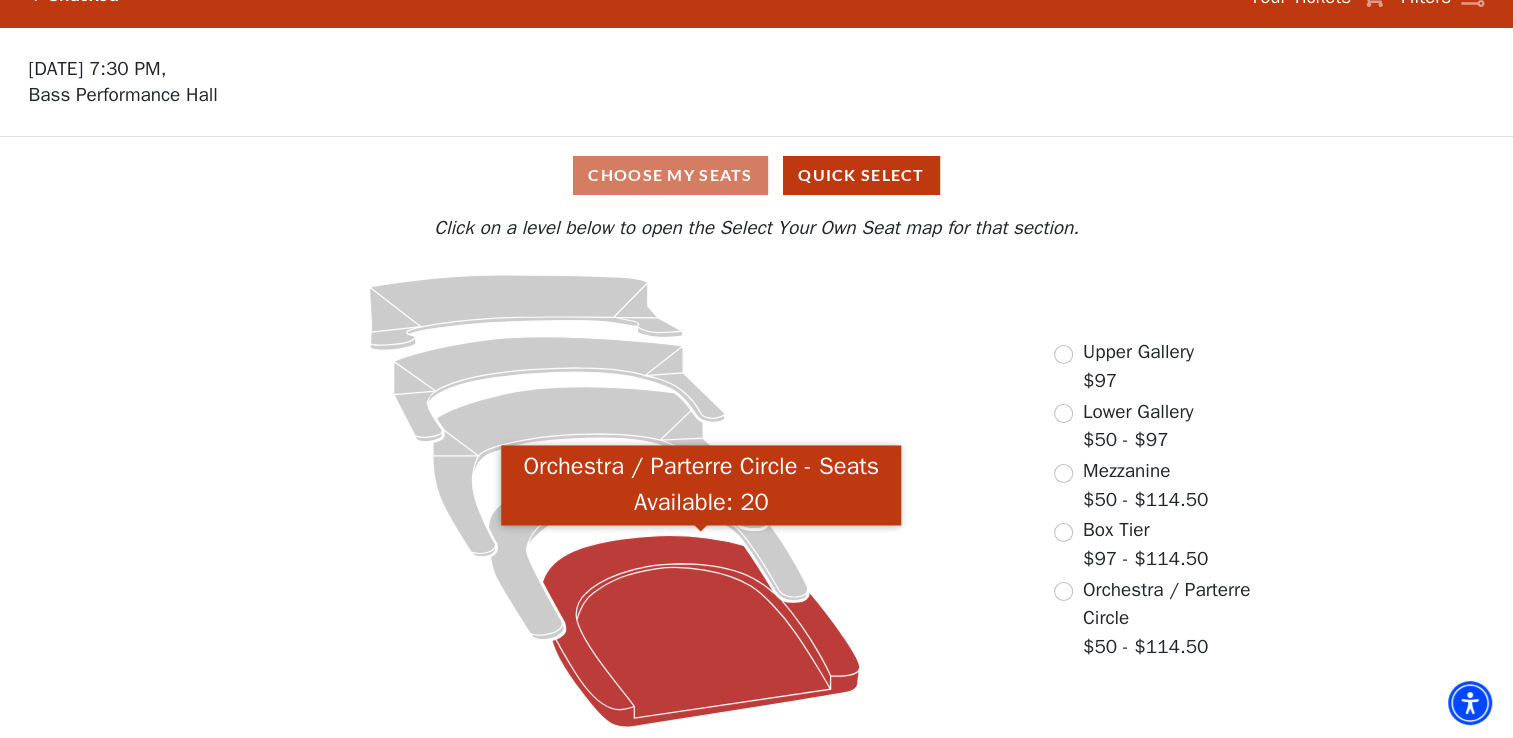 click 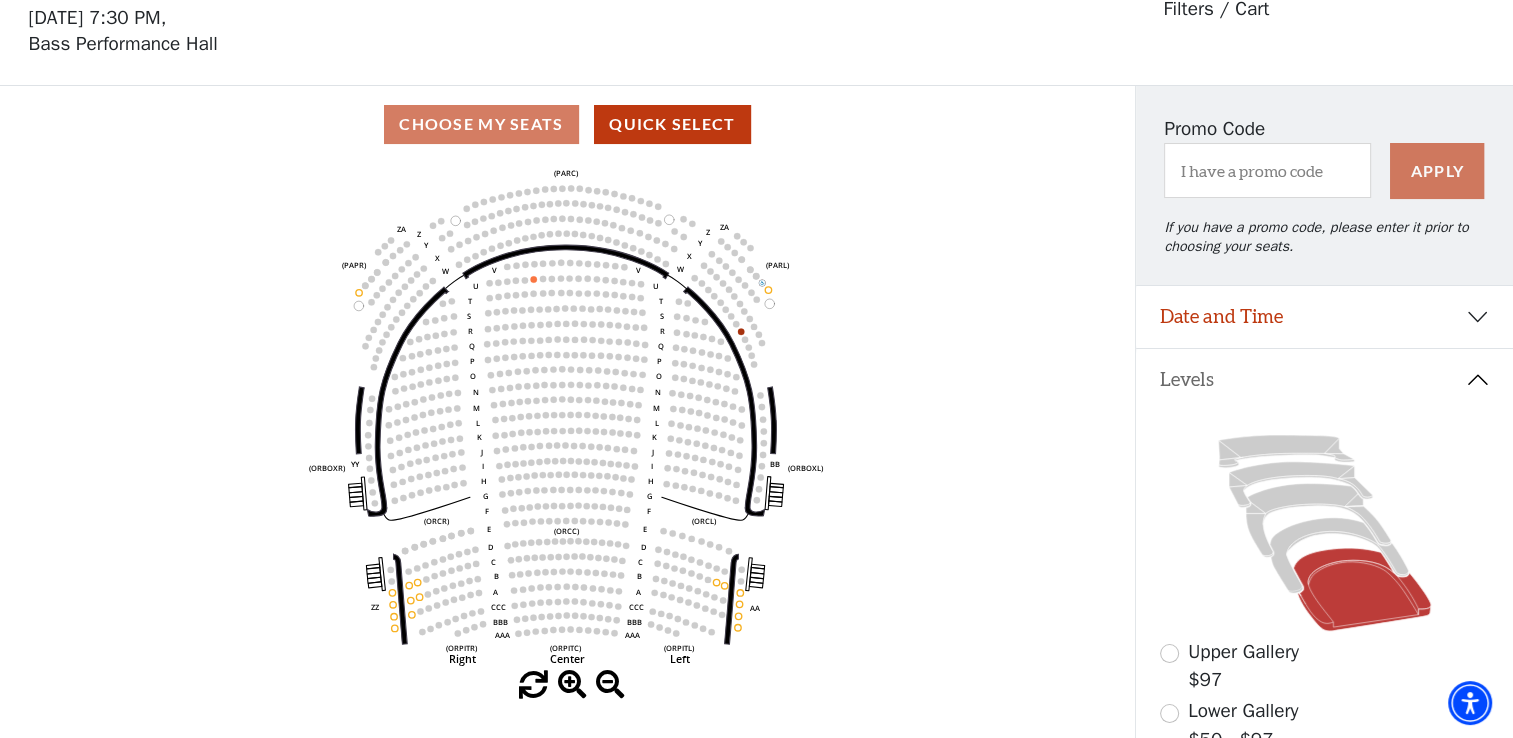 scroll, scrollTop: 92, scrollLeft: 0, axis: vertical 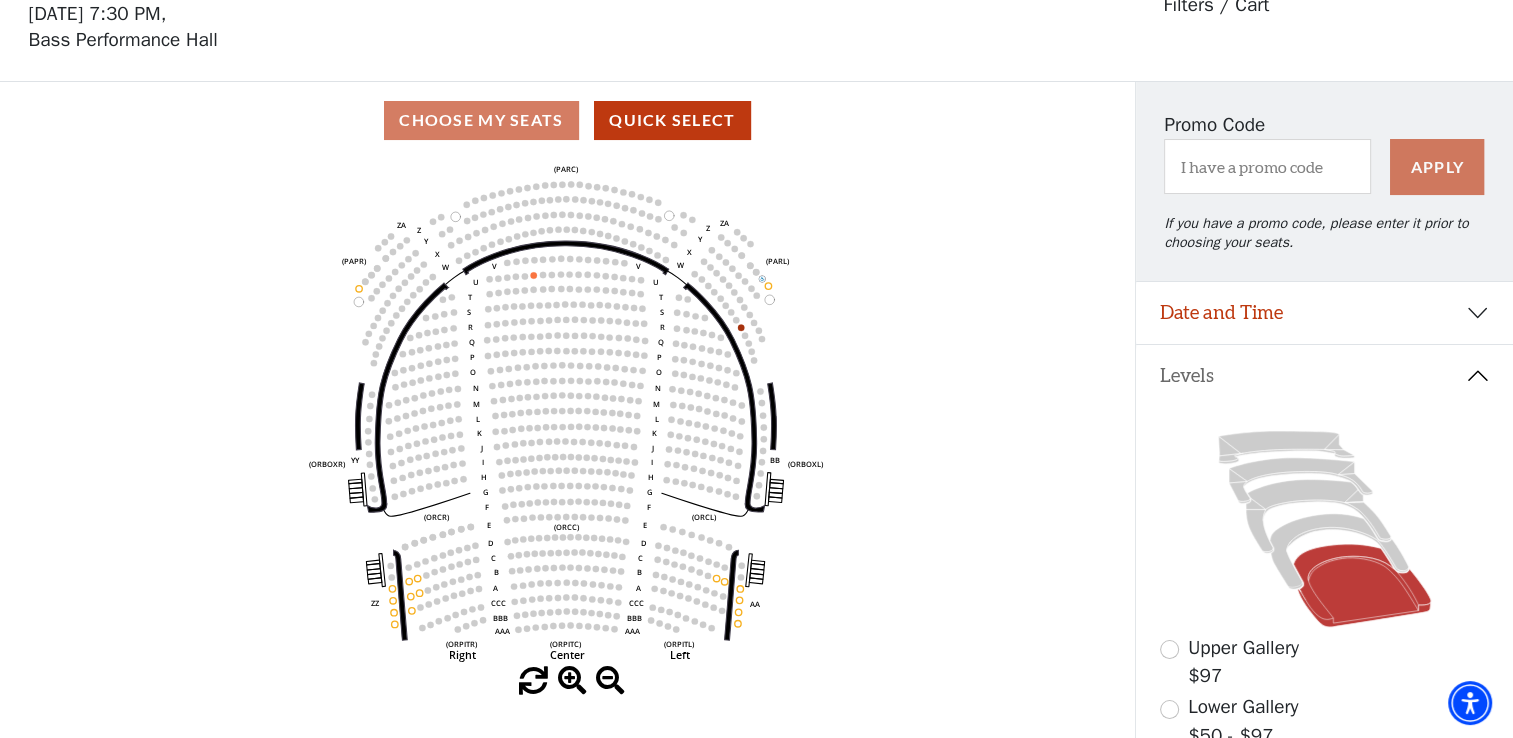 click 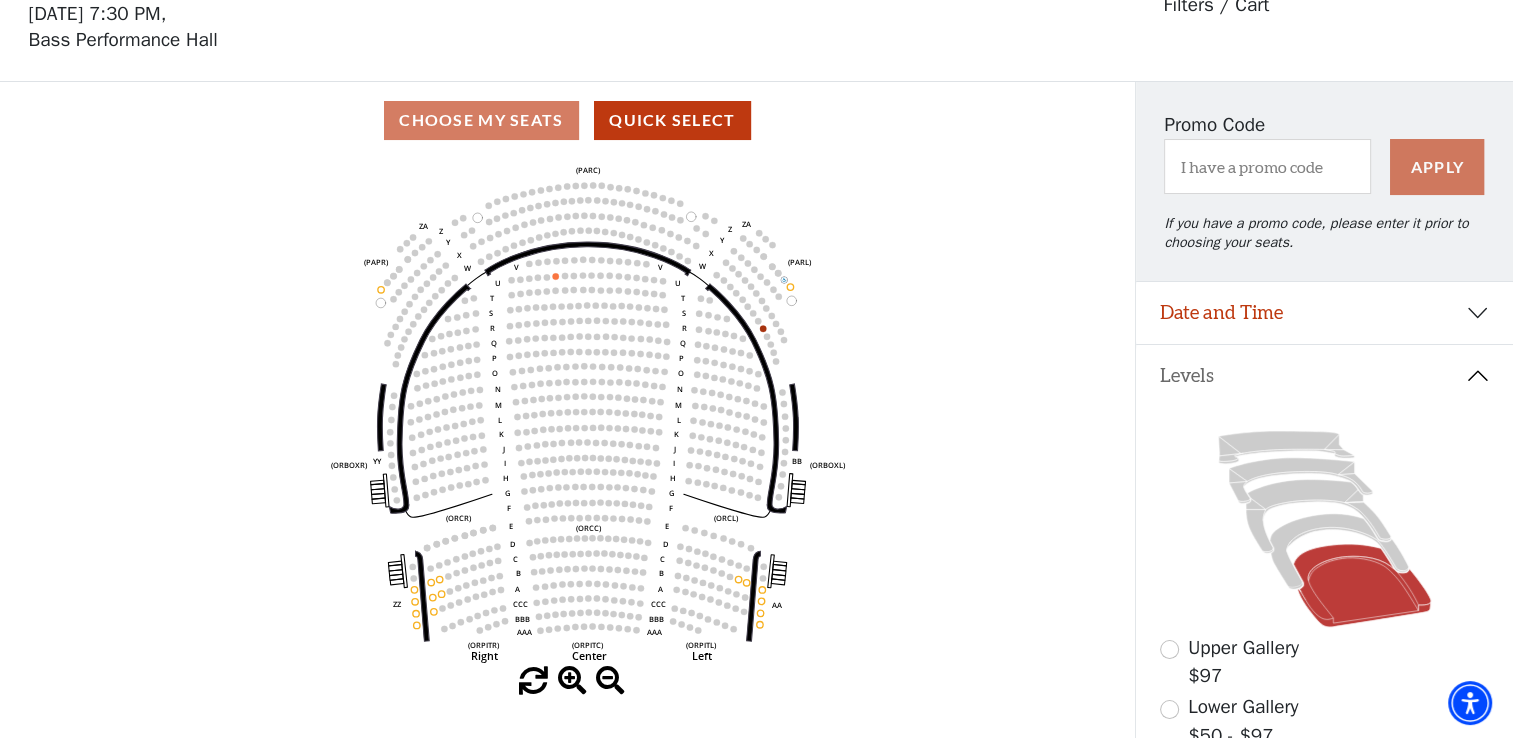 drag, startPoint x: 910, startPoint y: 227, endPoint x: 932, endPoint y: 228, distance: 22.022715 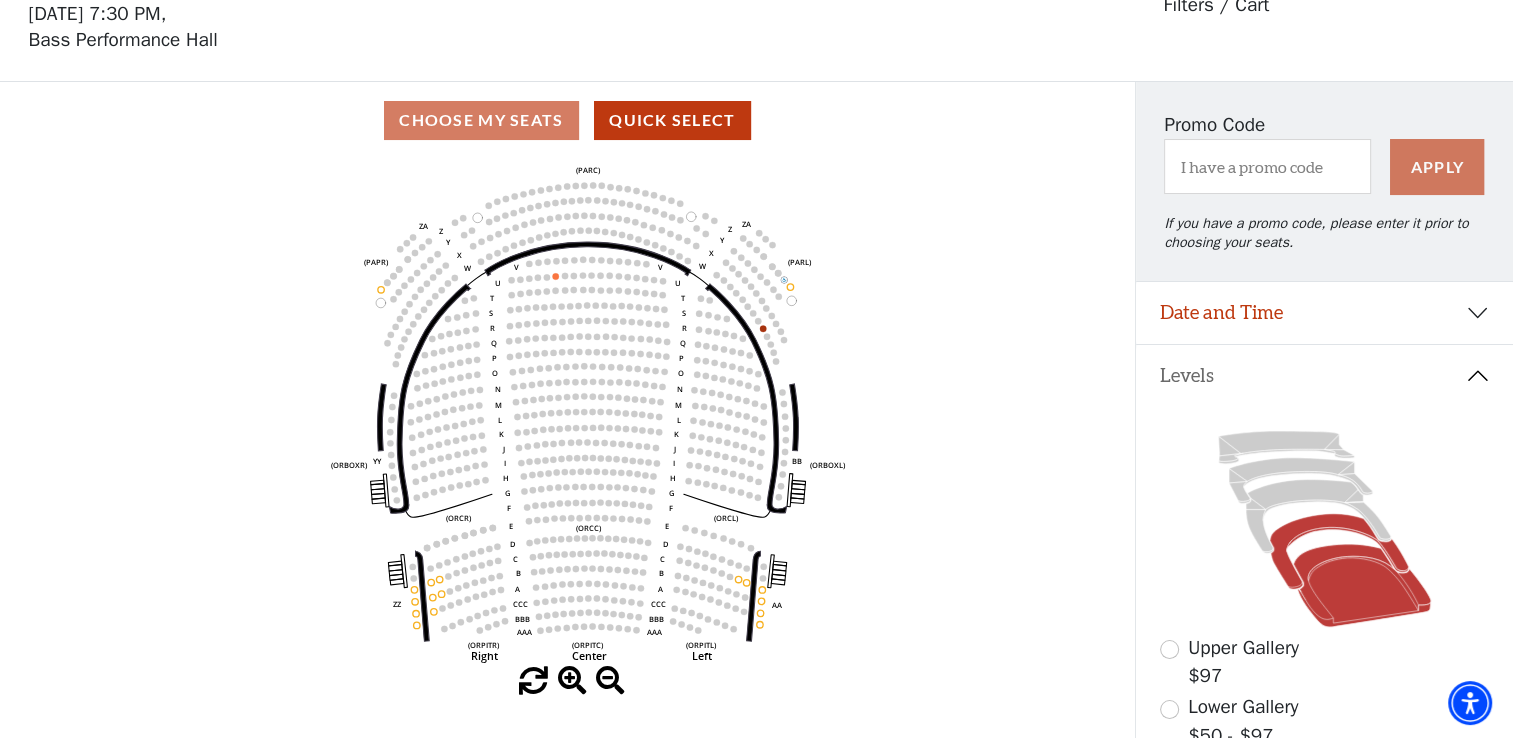 click 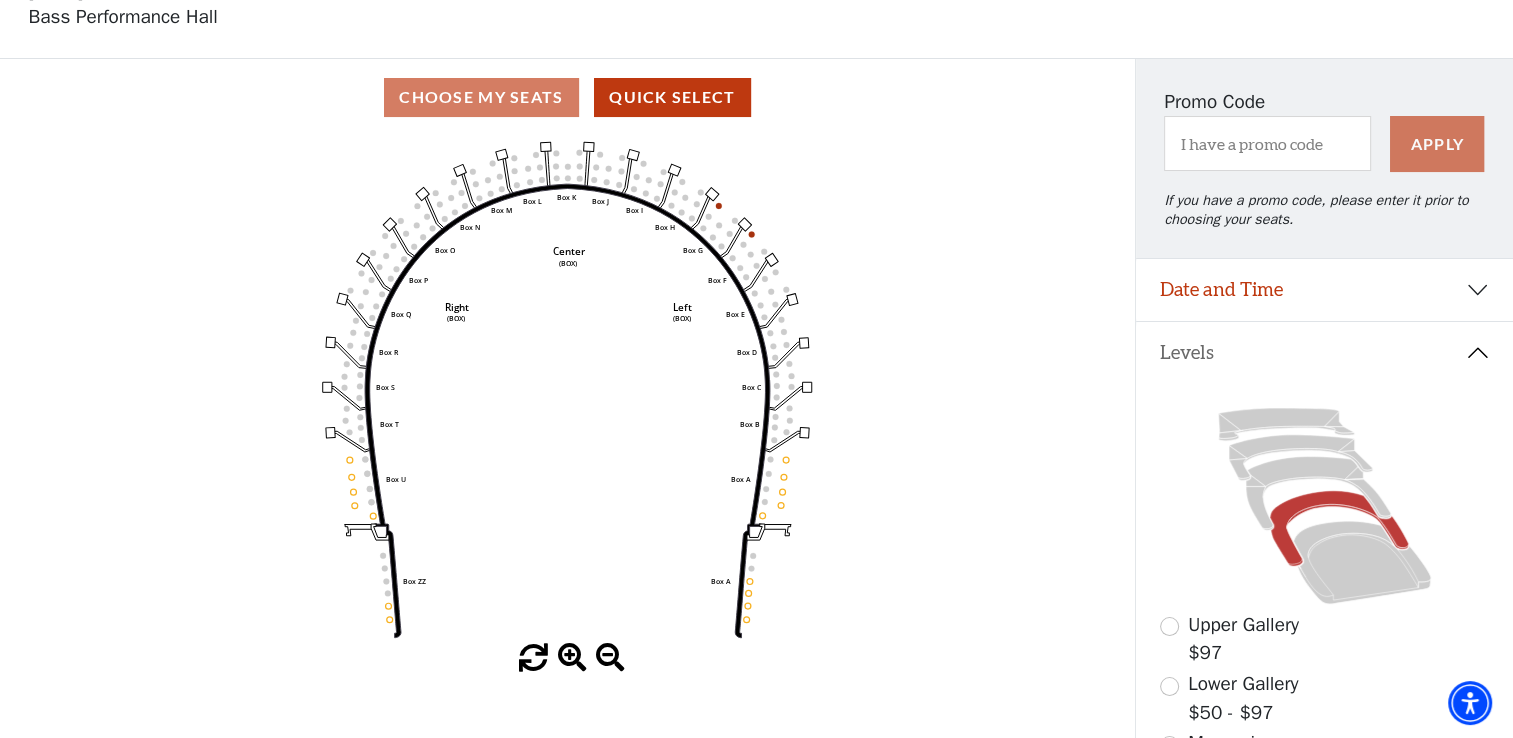 scroll, scrollTop: 292, scrollLeft: 0, axis: vertical 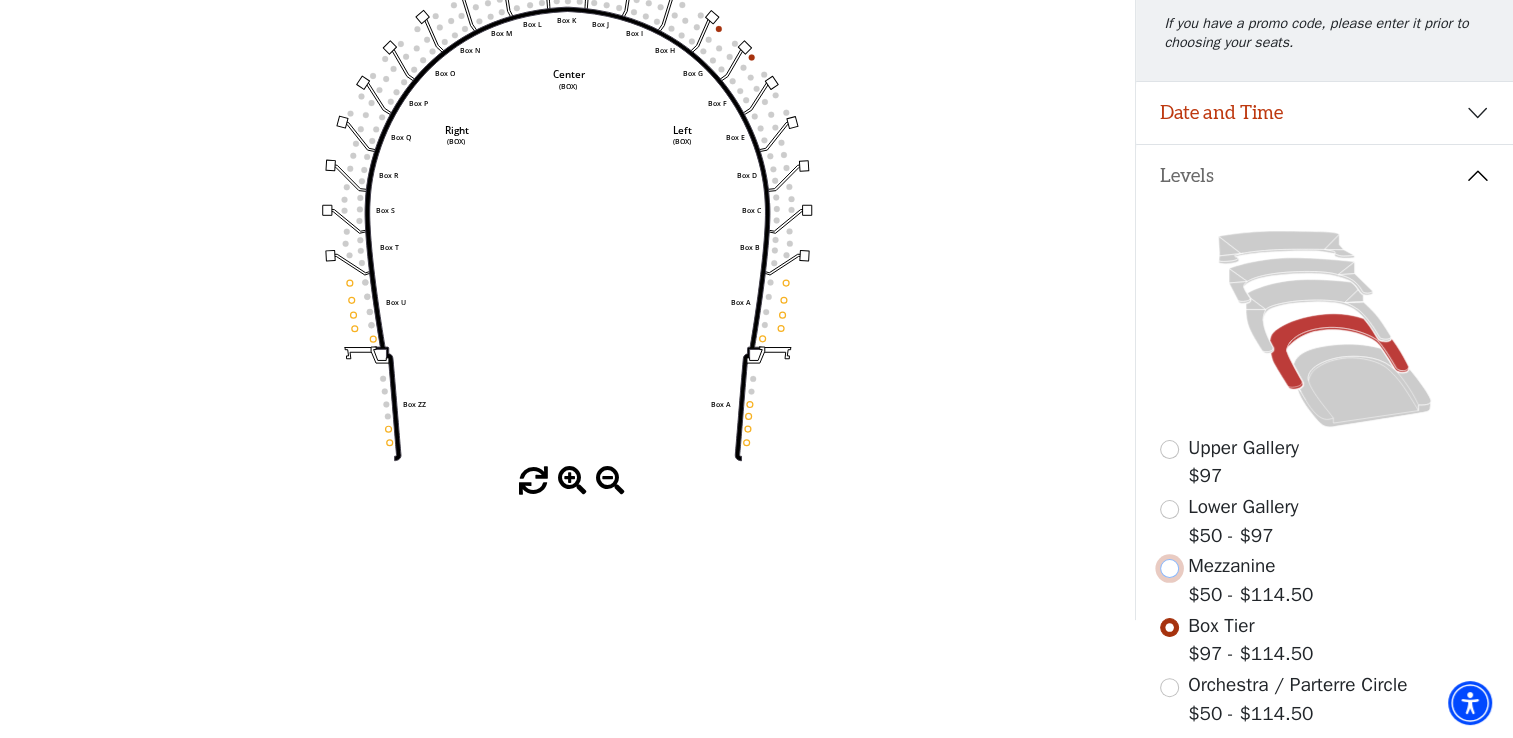 click at bounding box center [1169, 568] 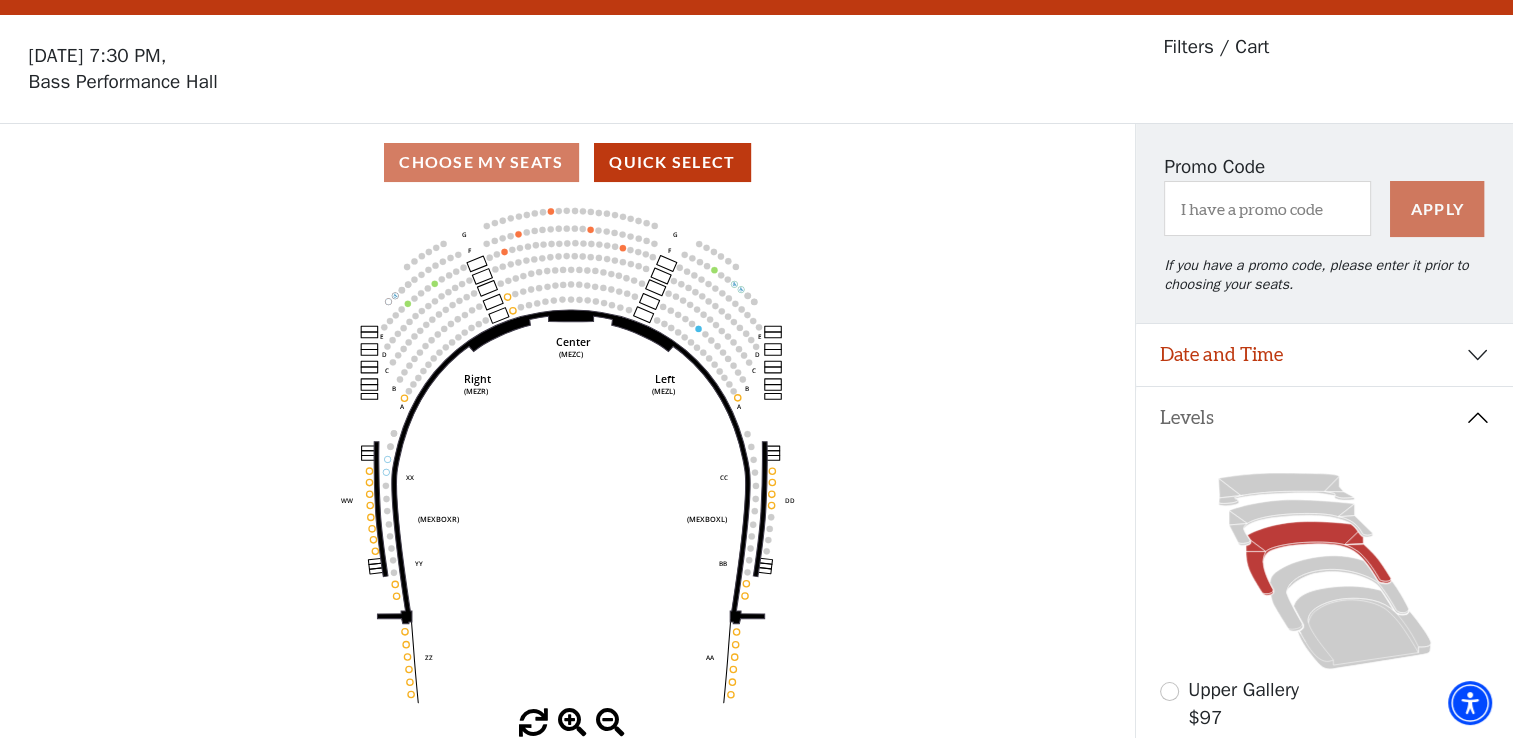 scroll, scrollTop: 92, scrollLeft: 0, axis: vertical 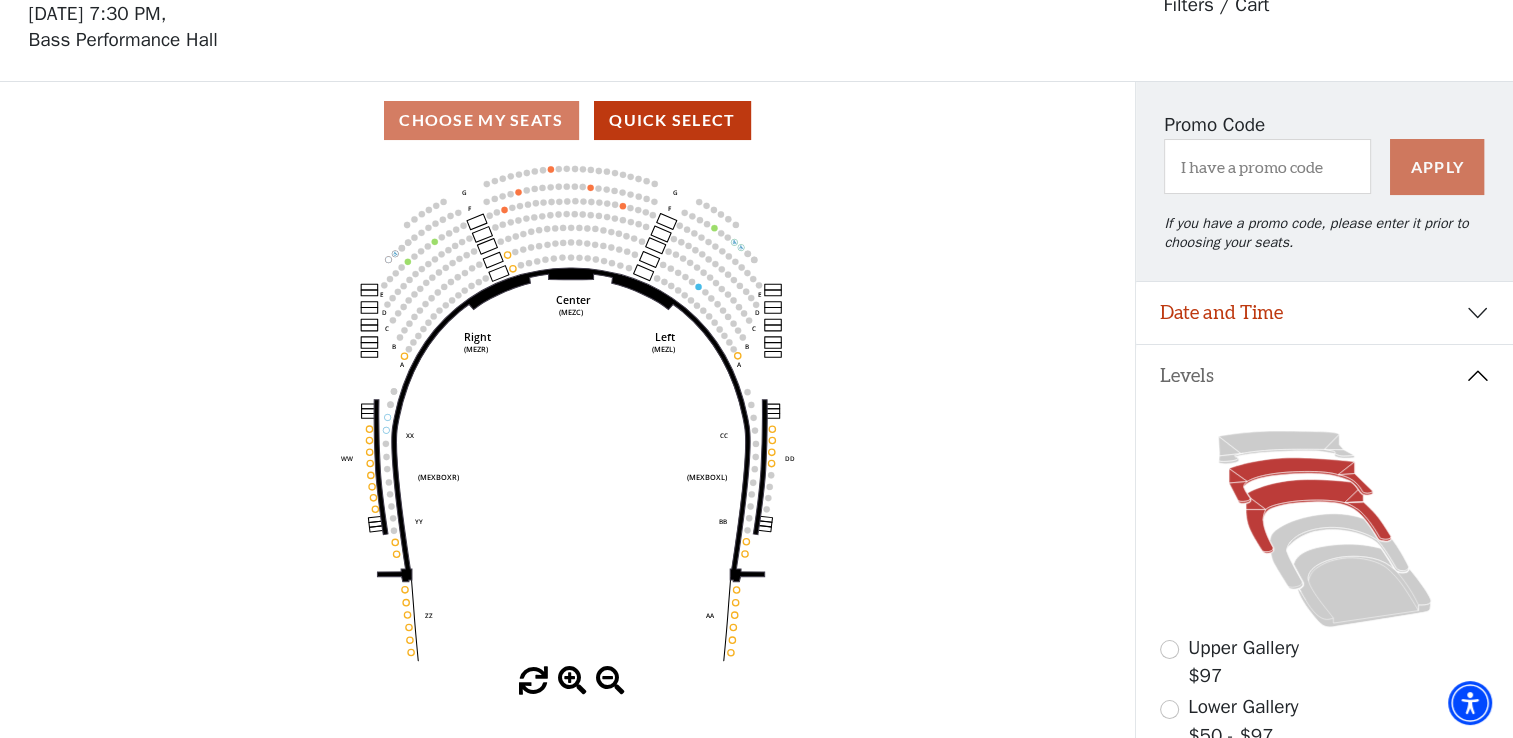 click 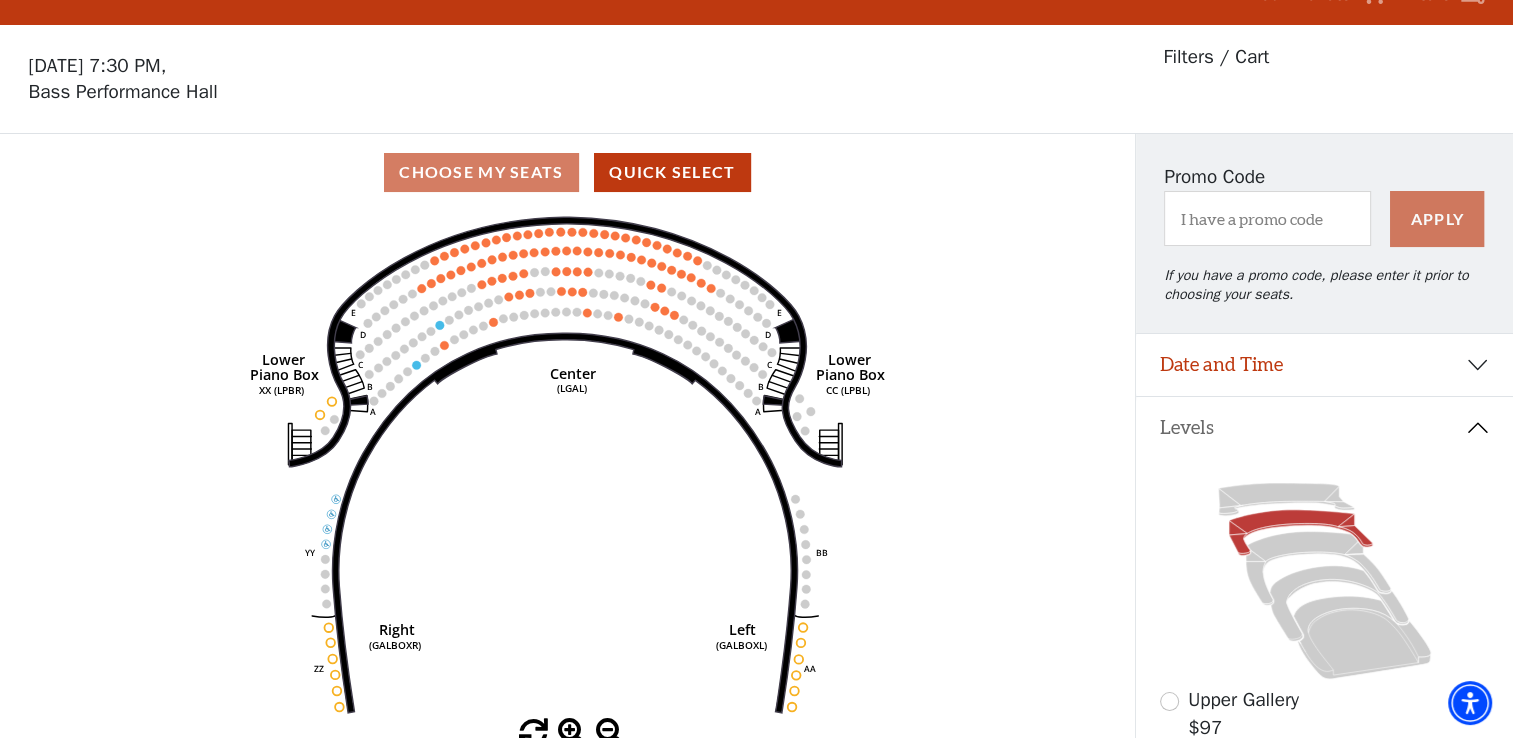 scroll, scrollTop: 92, scrollLeft: 0, axis: vertical 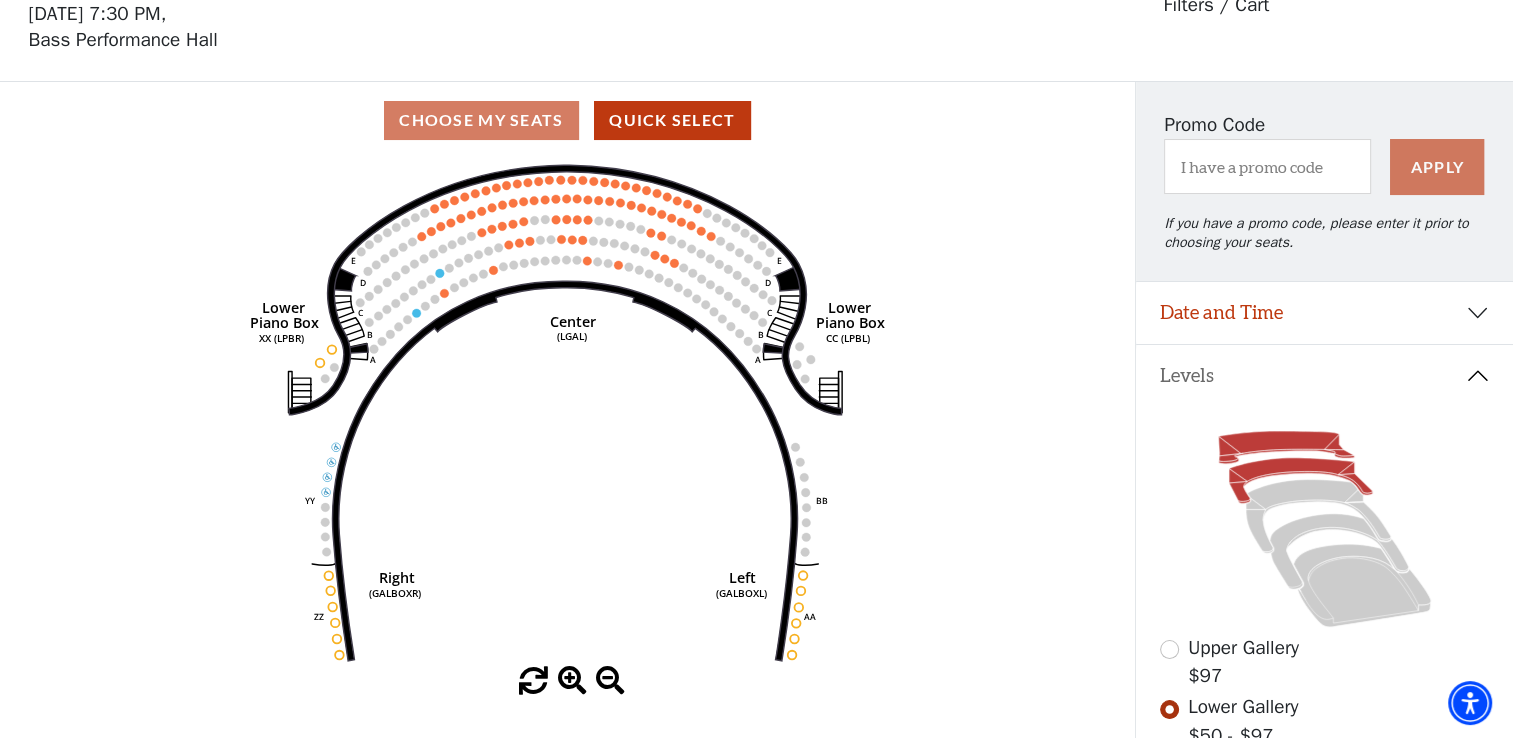 click 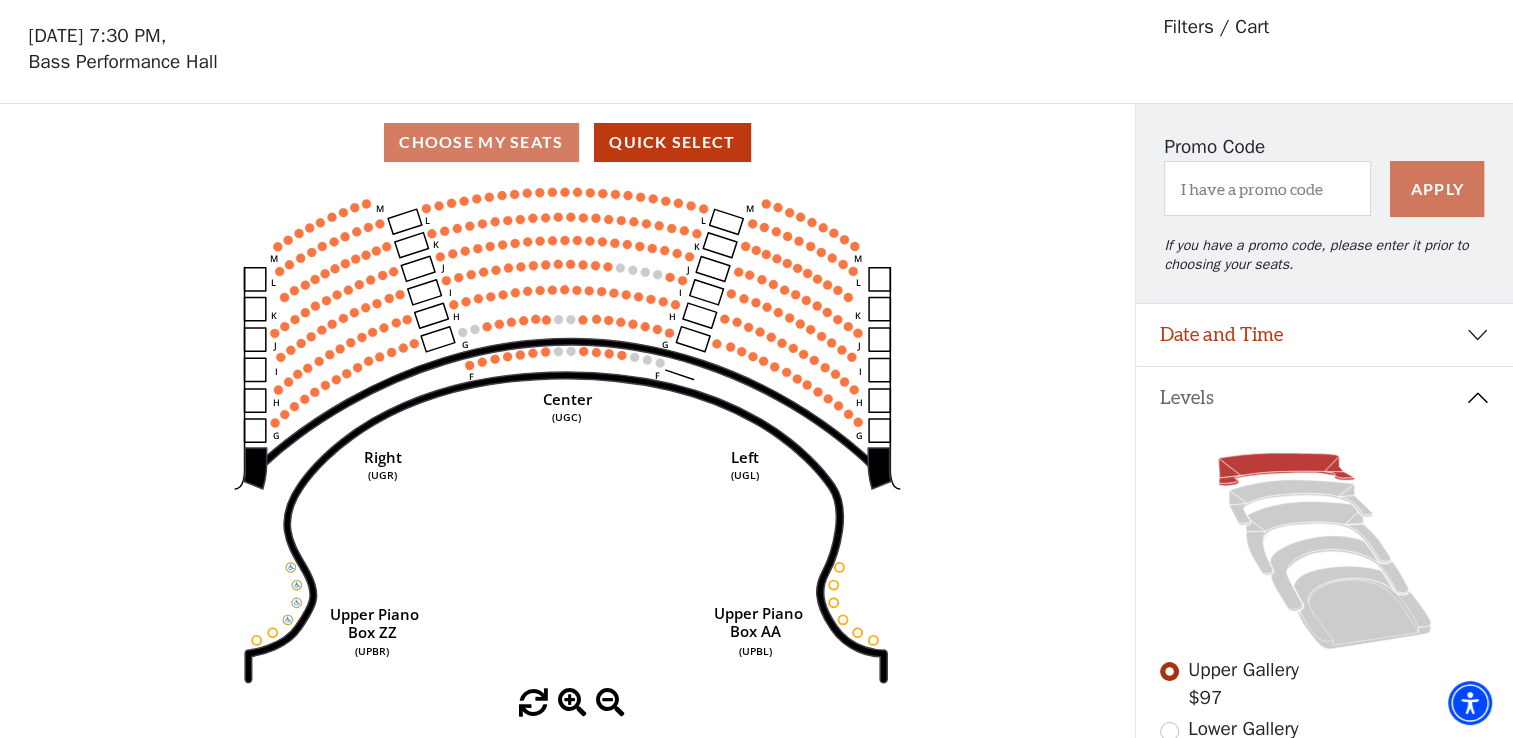 scroll, scrollTop: 0, scrollLeft: 0, axis: both 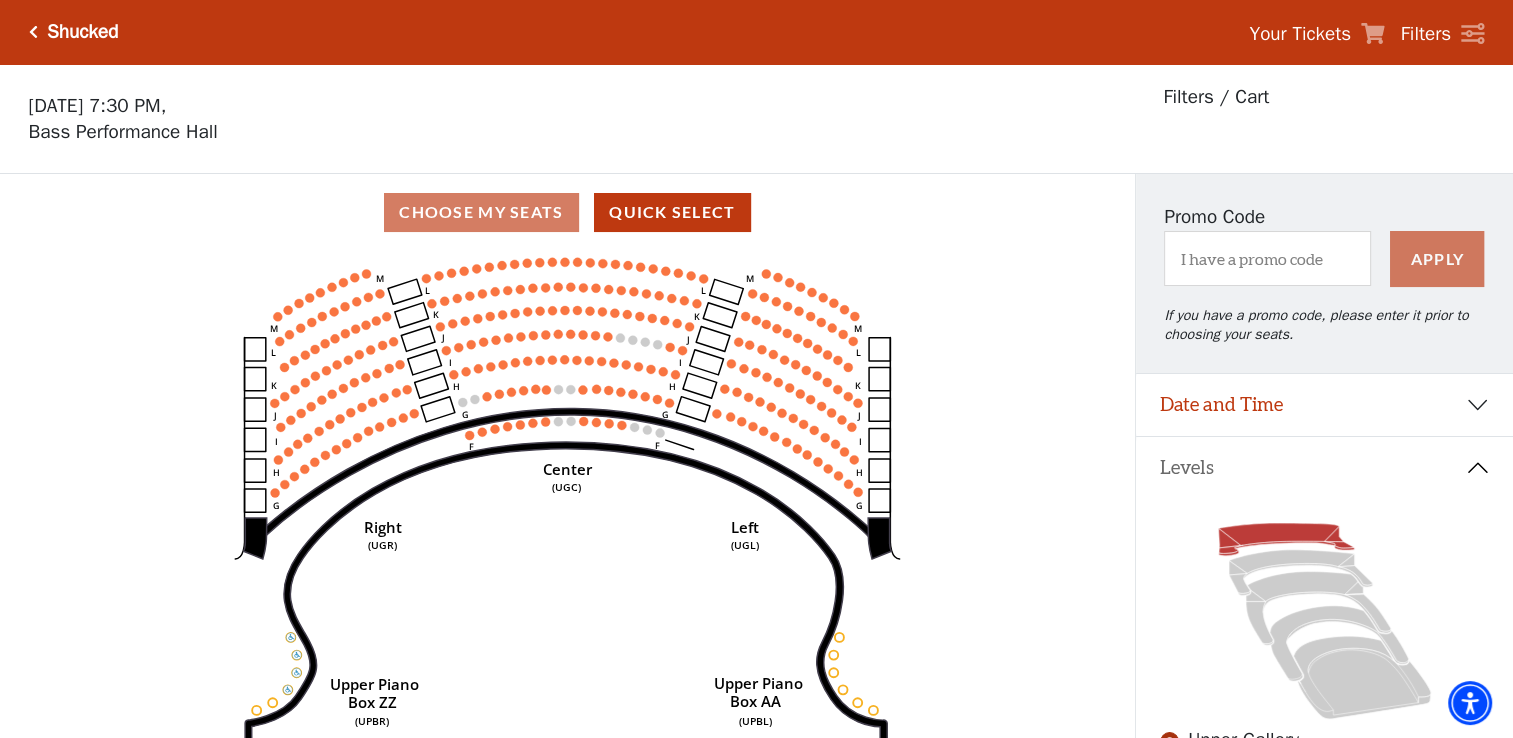 click on "Shucked" at bounding box center (82, 32) 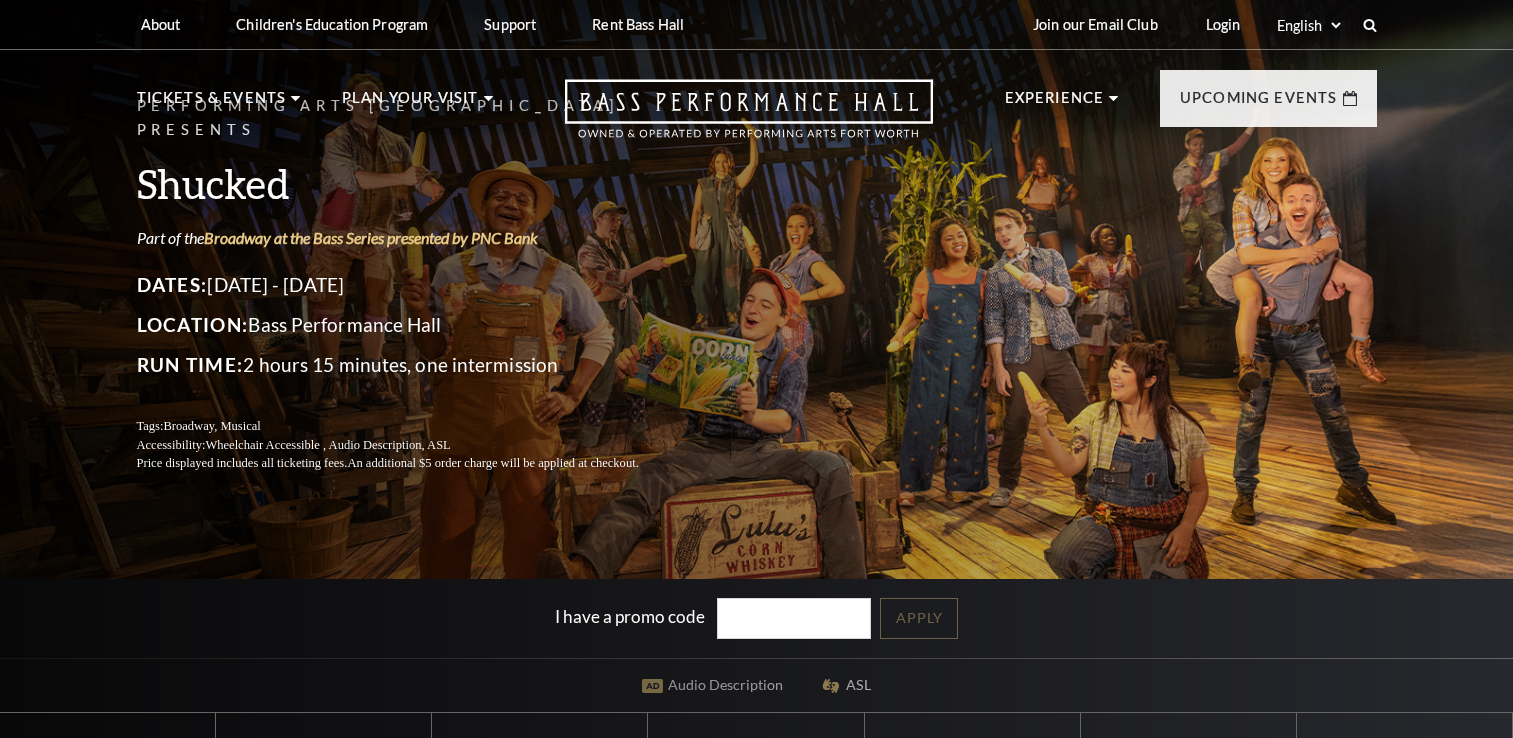 scroll, scrollTop: 0, scrollLeft: 0, axis: both 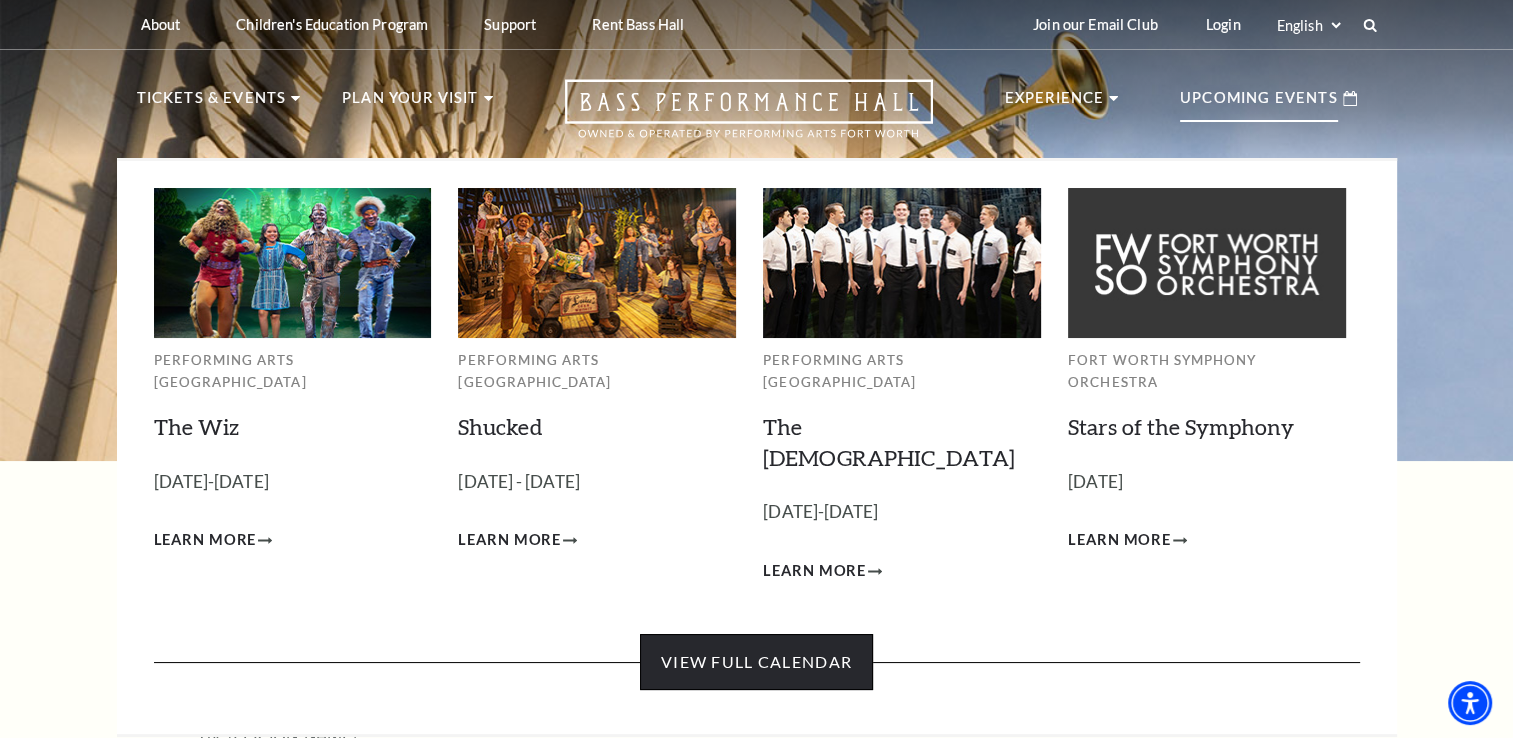 click on "View Full Calendar" at bounding box center (756, 662) 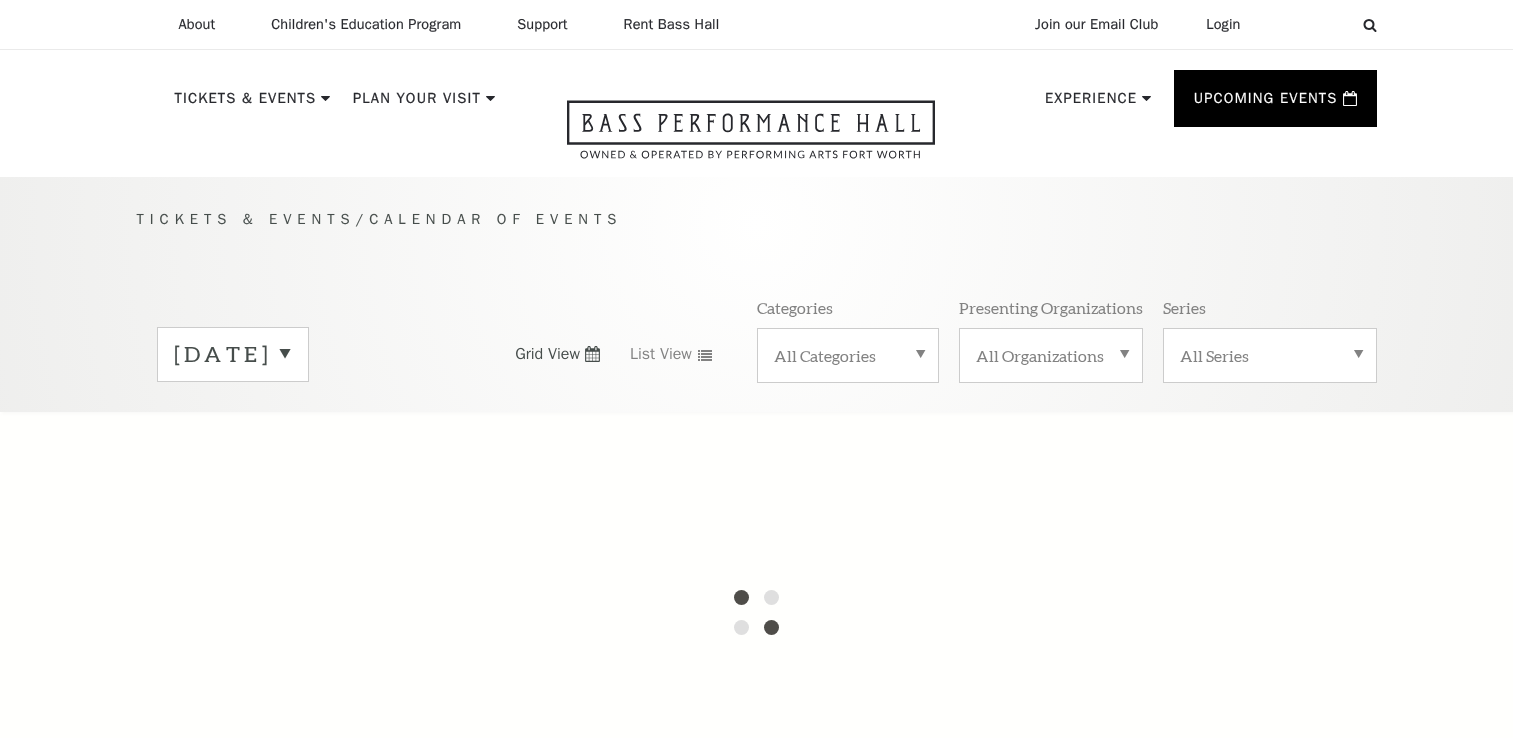 scroll, scrollTop: 0, scrollLeft: 0, axis: both 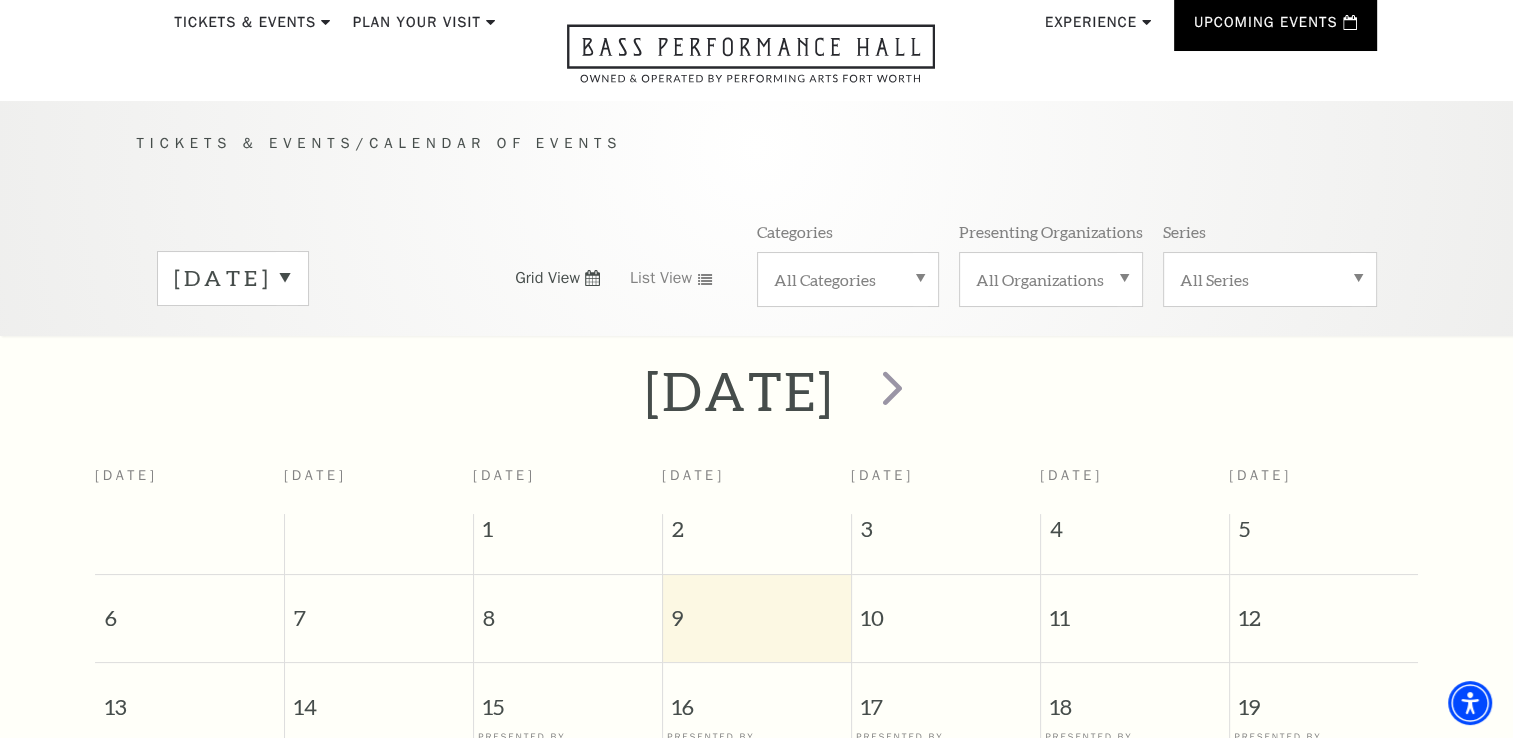 click on "All Categories" at bounding box center [848, 279] 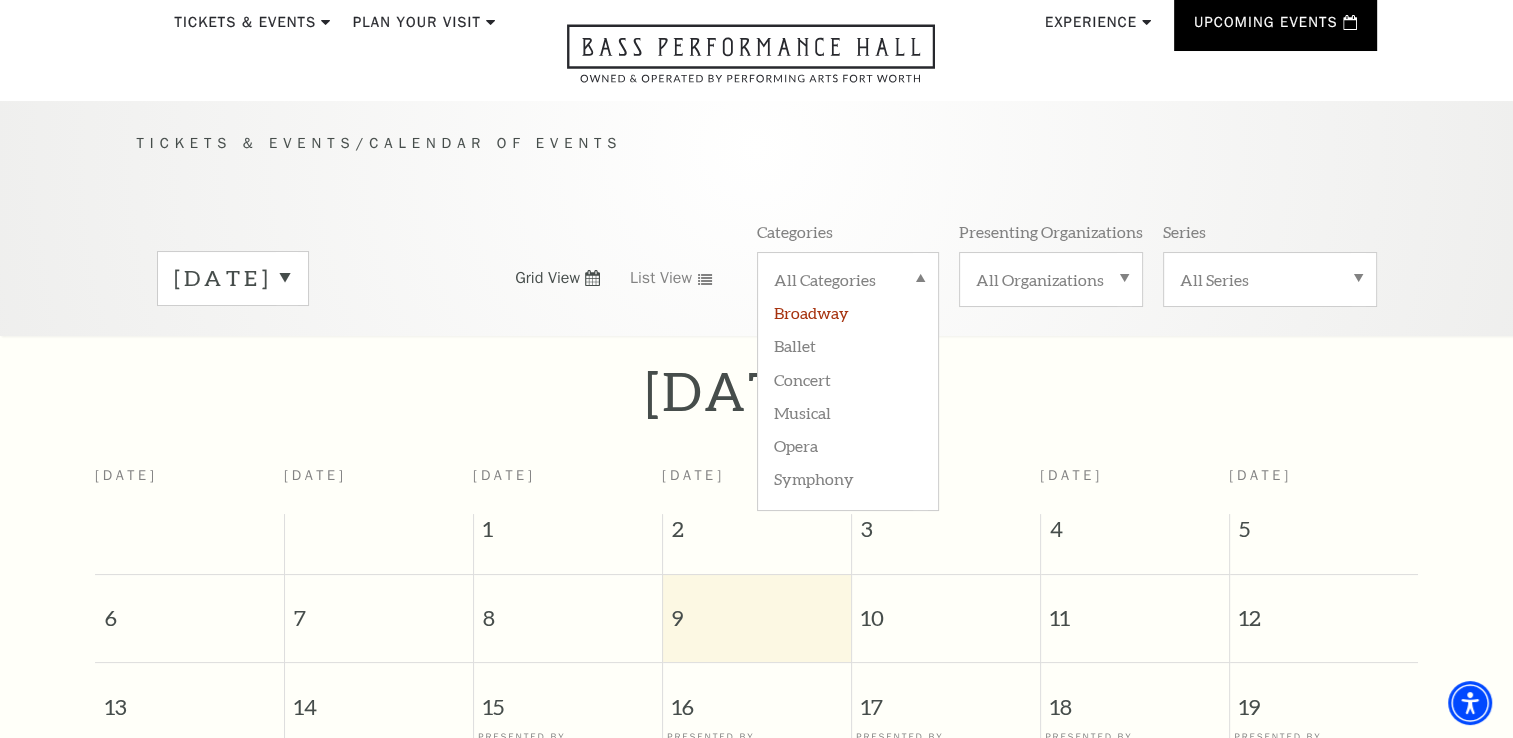 click on "Broadway" at bounding box center (848, 311) 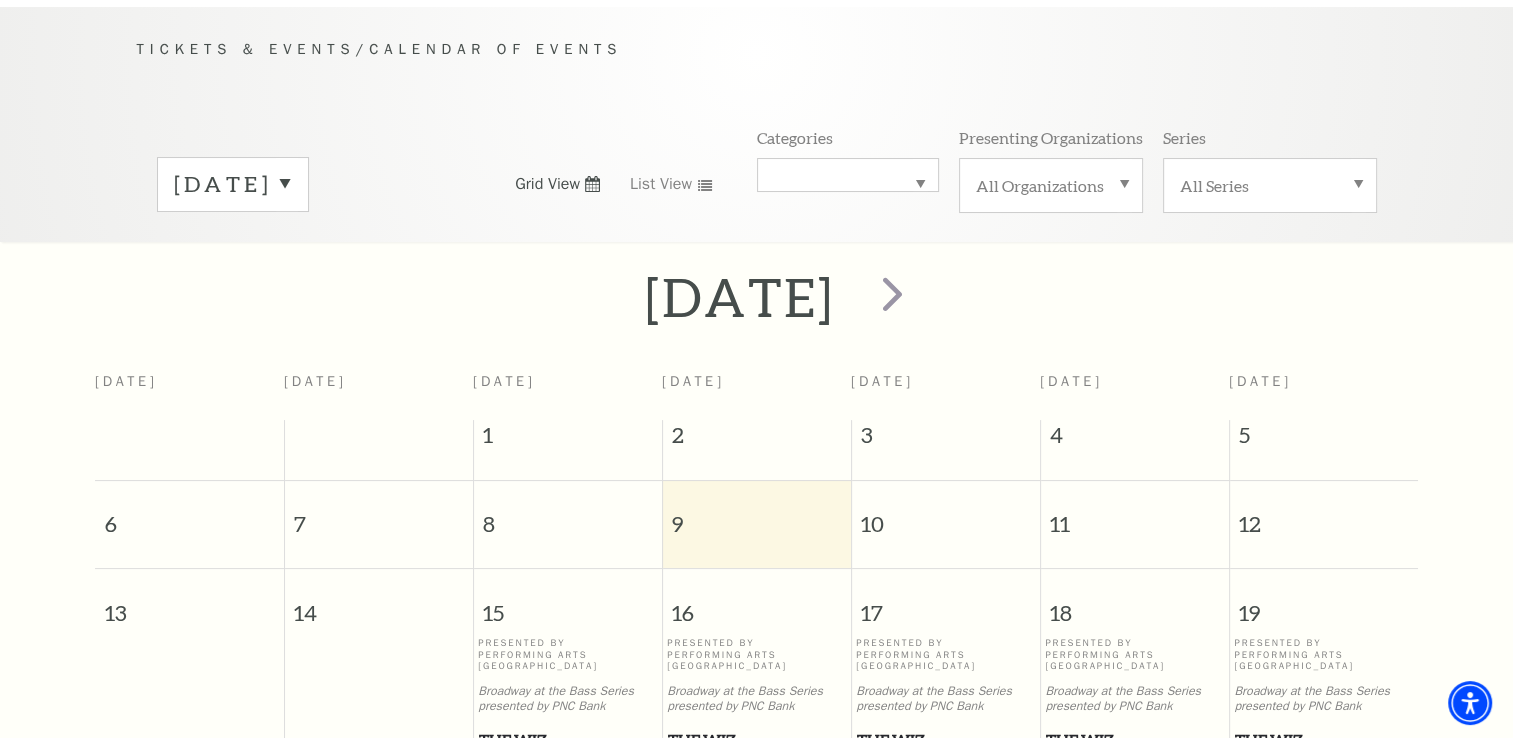 scroll, scrollTop: 176, scrollLeft: 0, axis: vertical 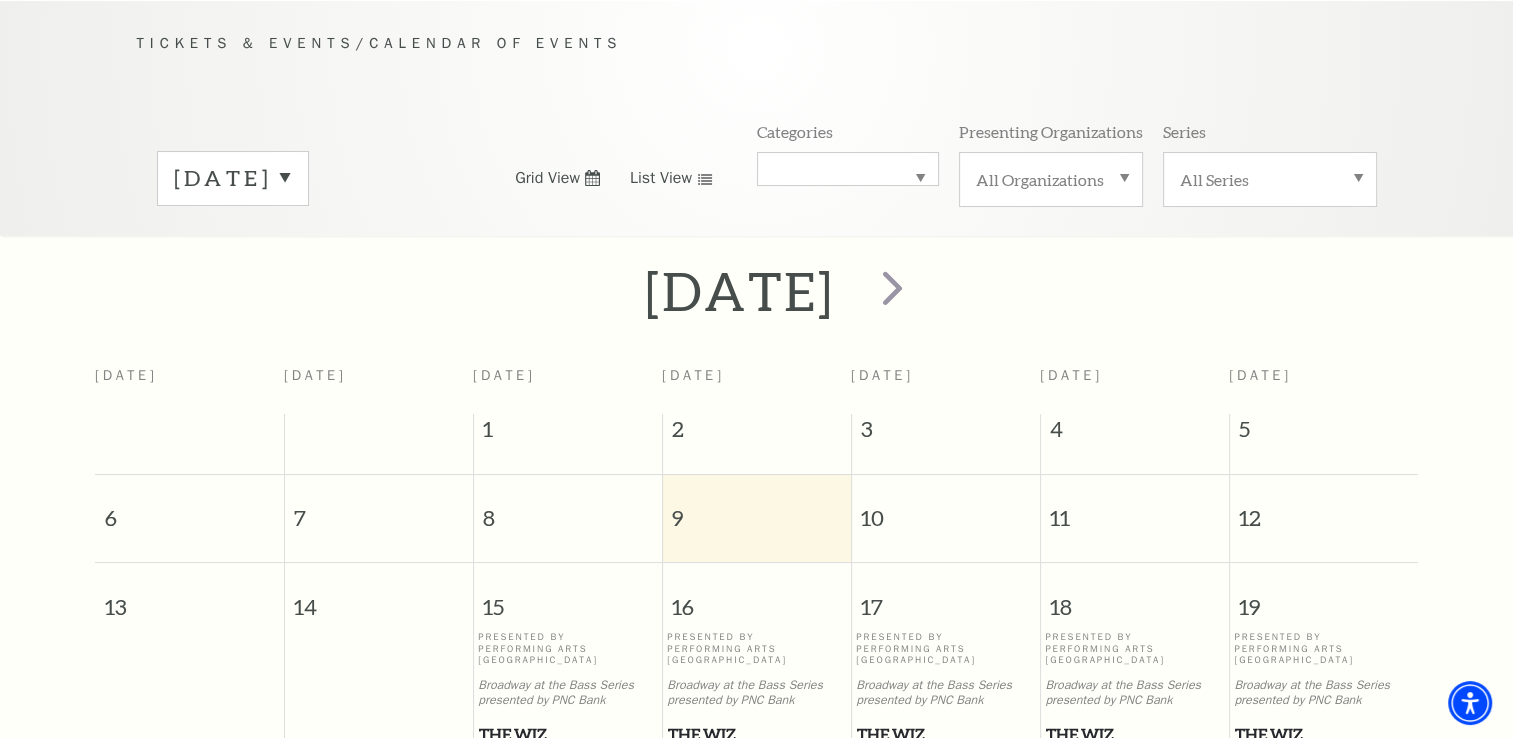 click on "List View" at bounding box center (661, 178) 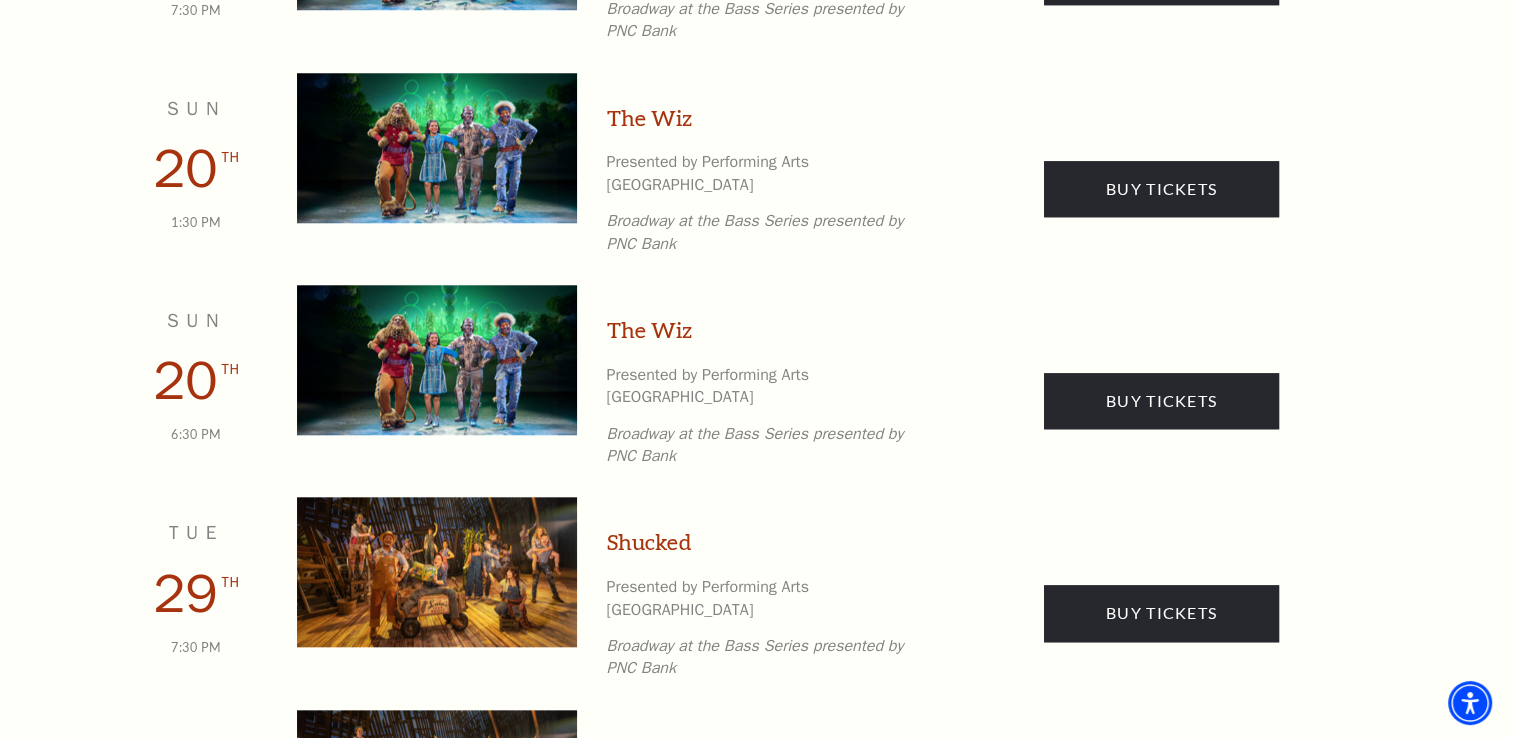 scroll, scrollTop: 2276, scrollLeft: 0, axis: vertical 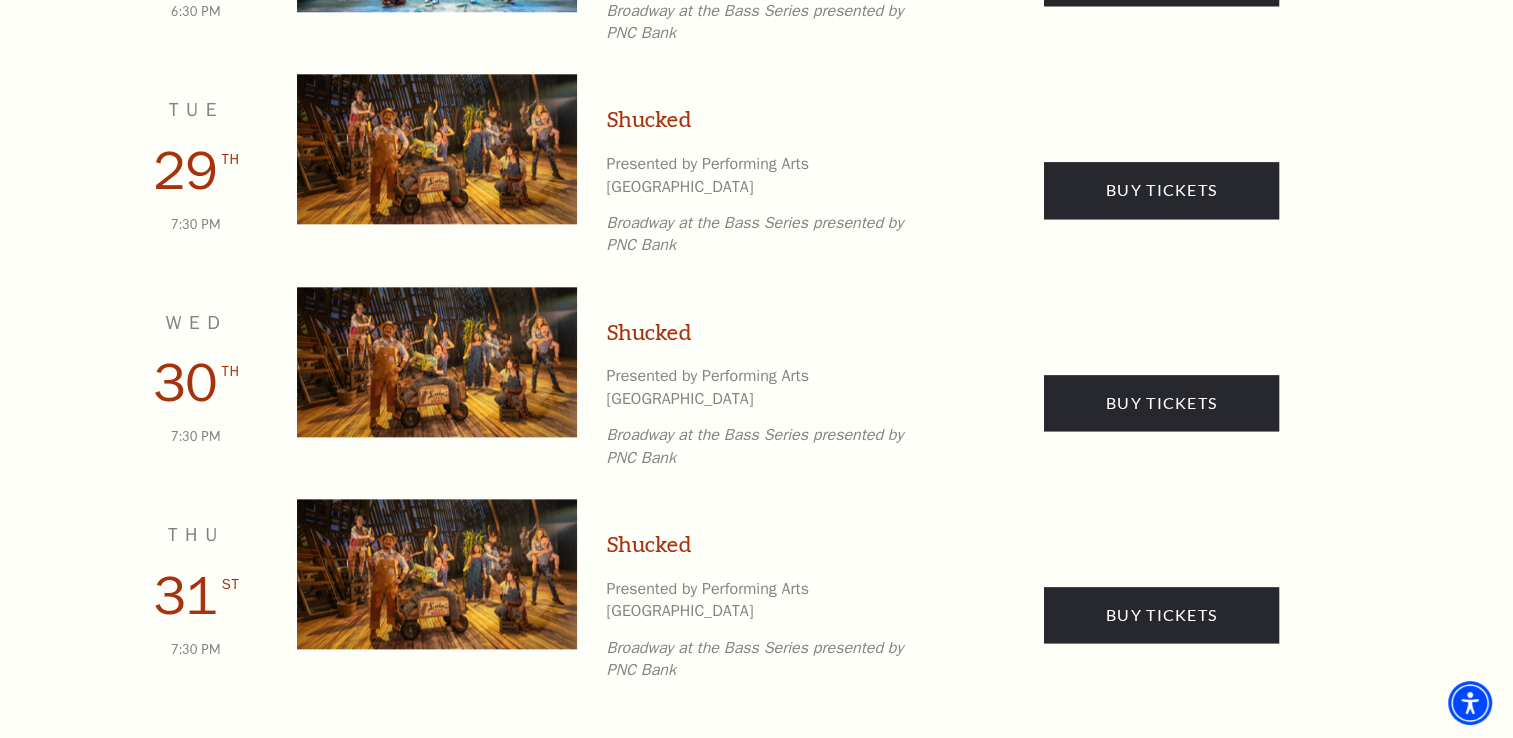 click 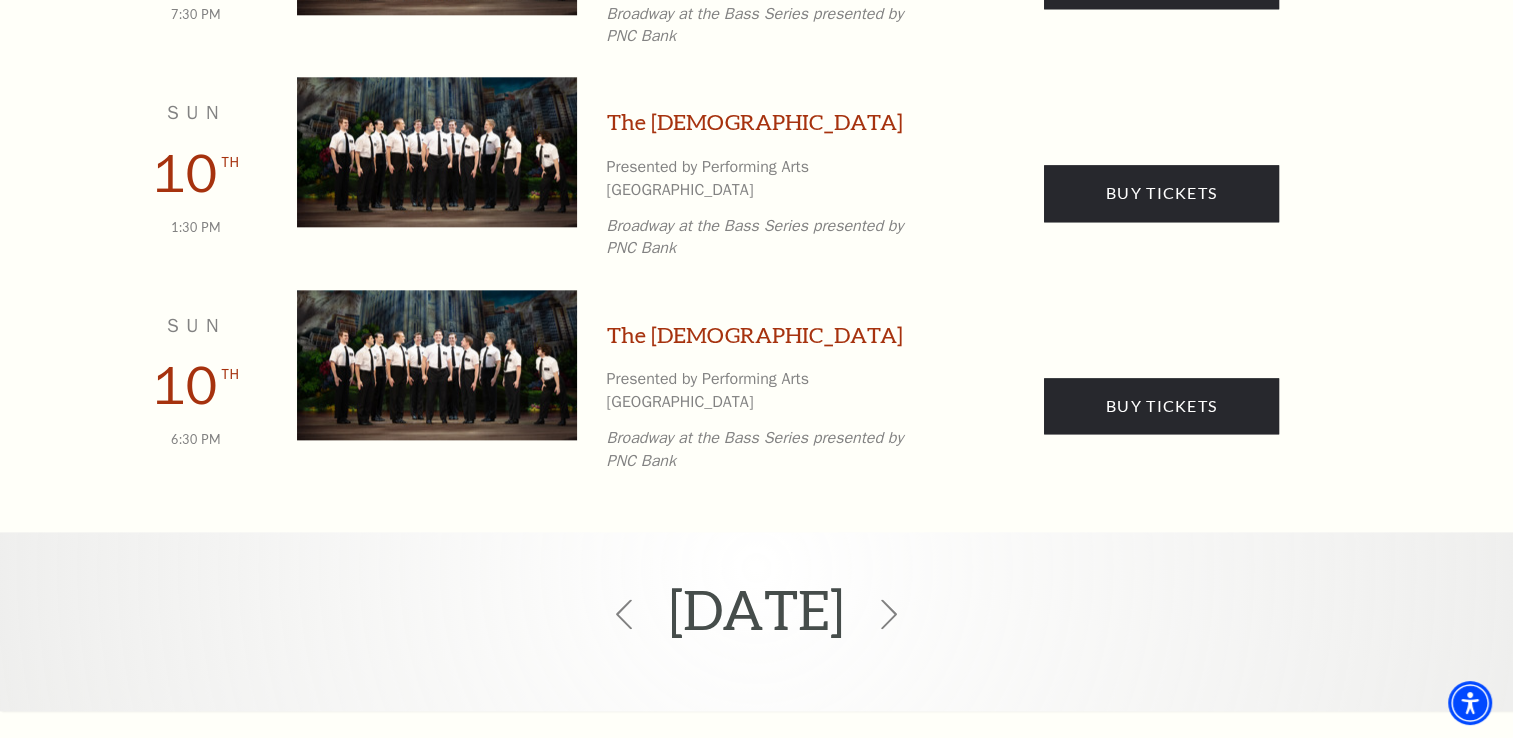 scroll, scrollTop: 2276, scrollLeft: 0, axis: vertical 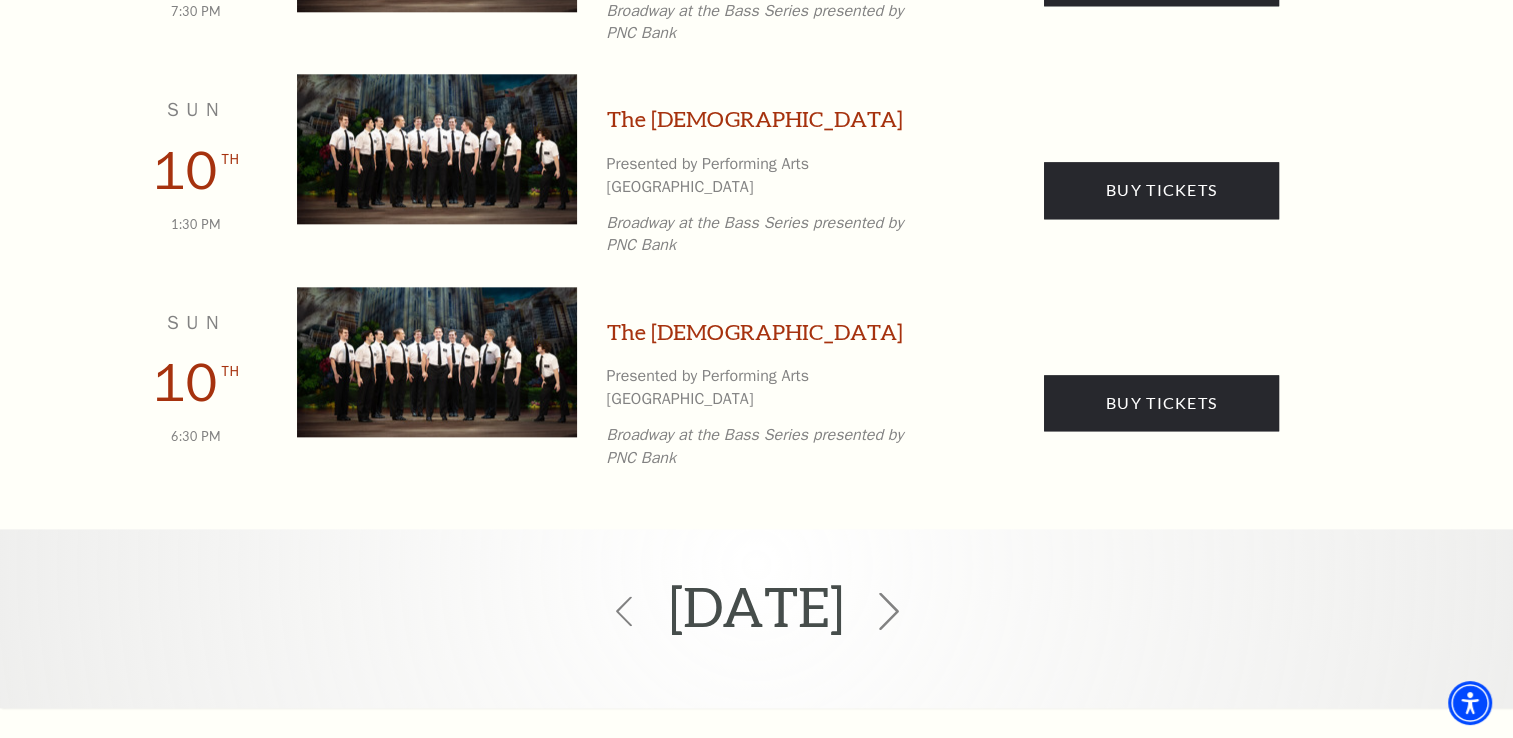 click 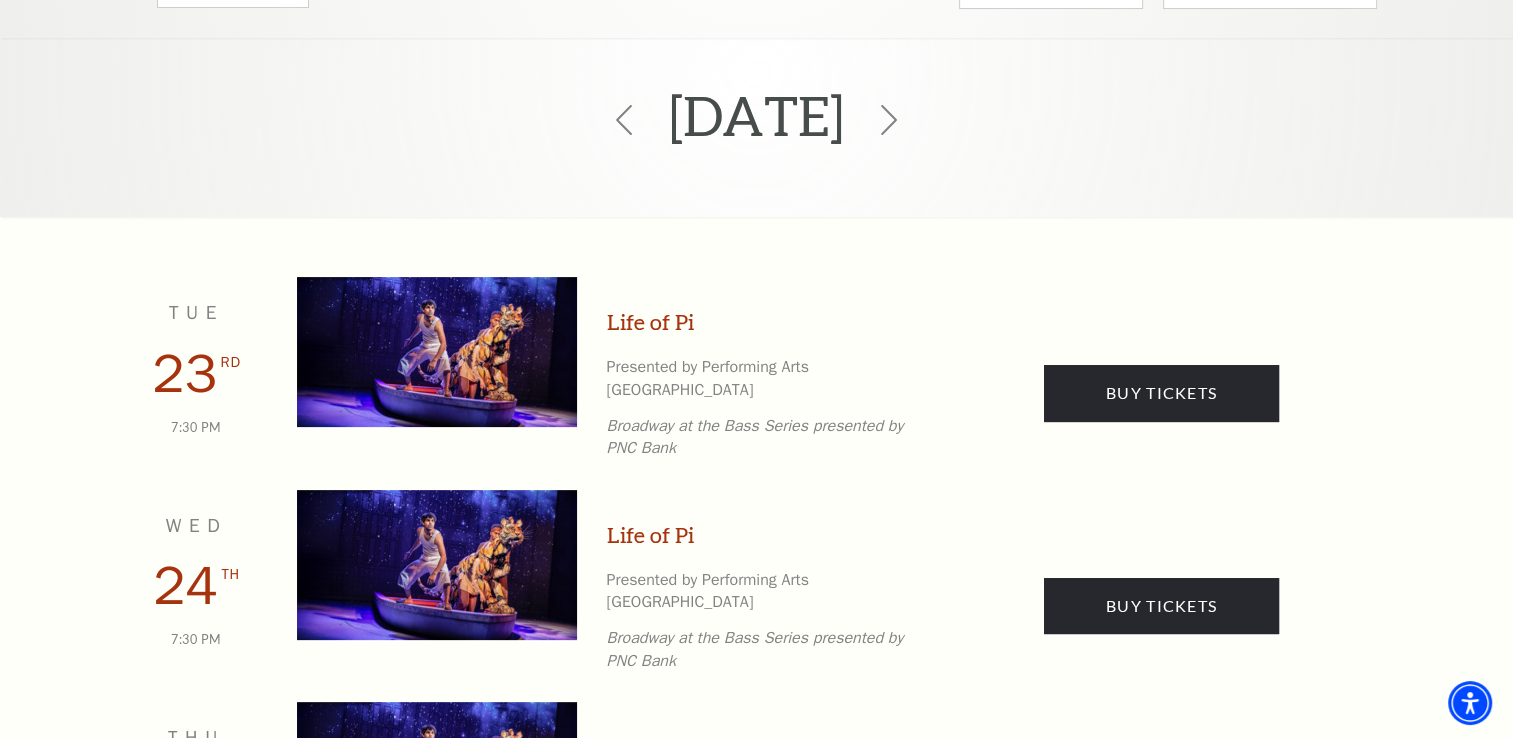 scroll, scrollTop: 176, scrollLeft: 0, axis: vertical 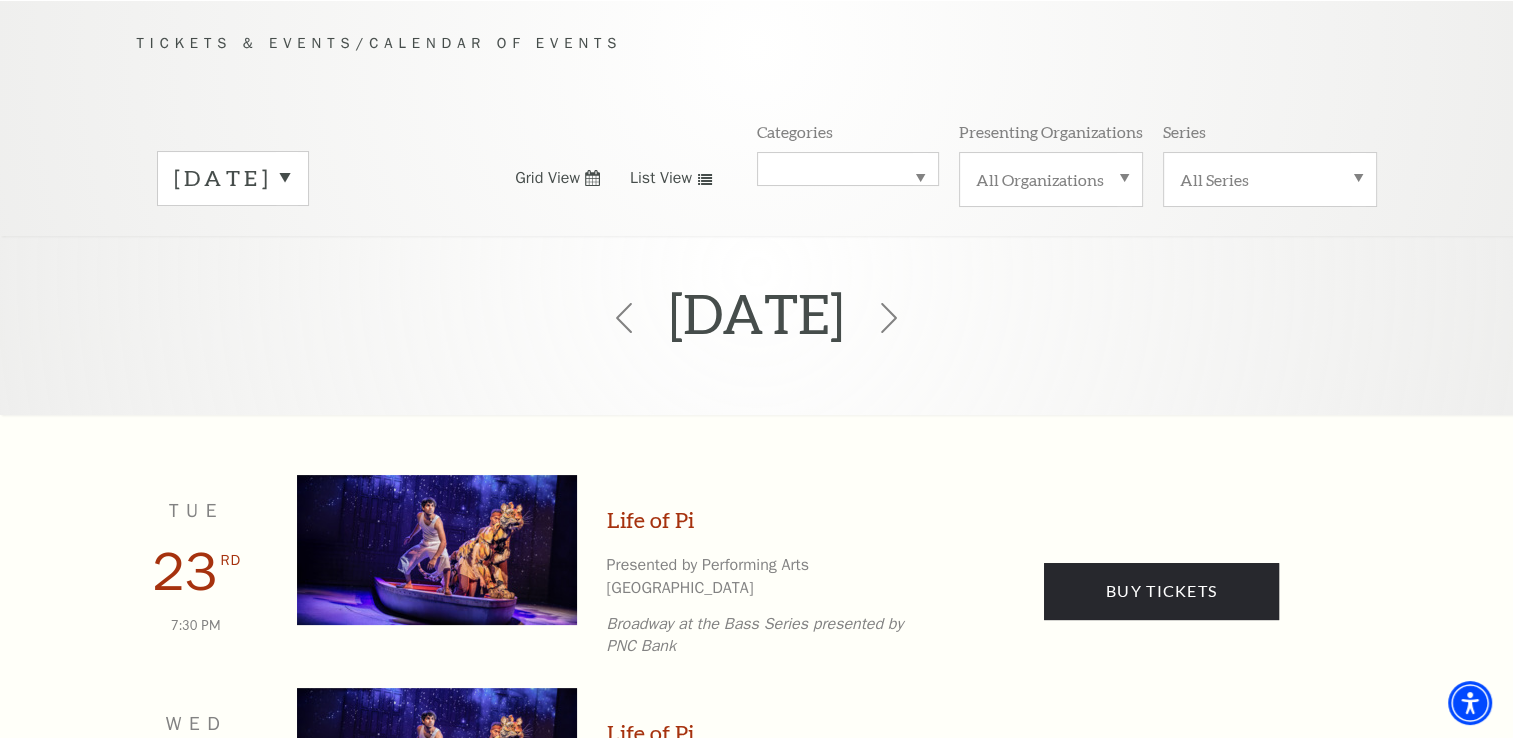 click on "September 2025" at bounding box center (233, 178) 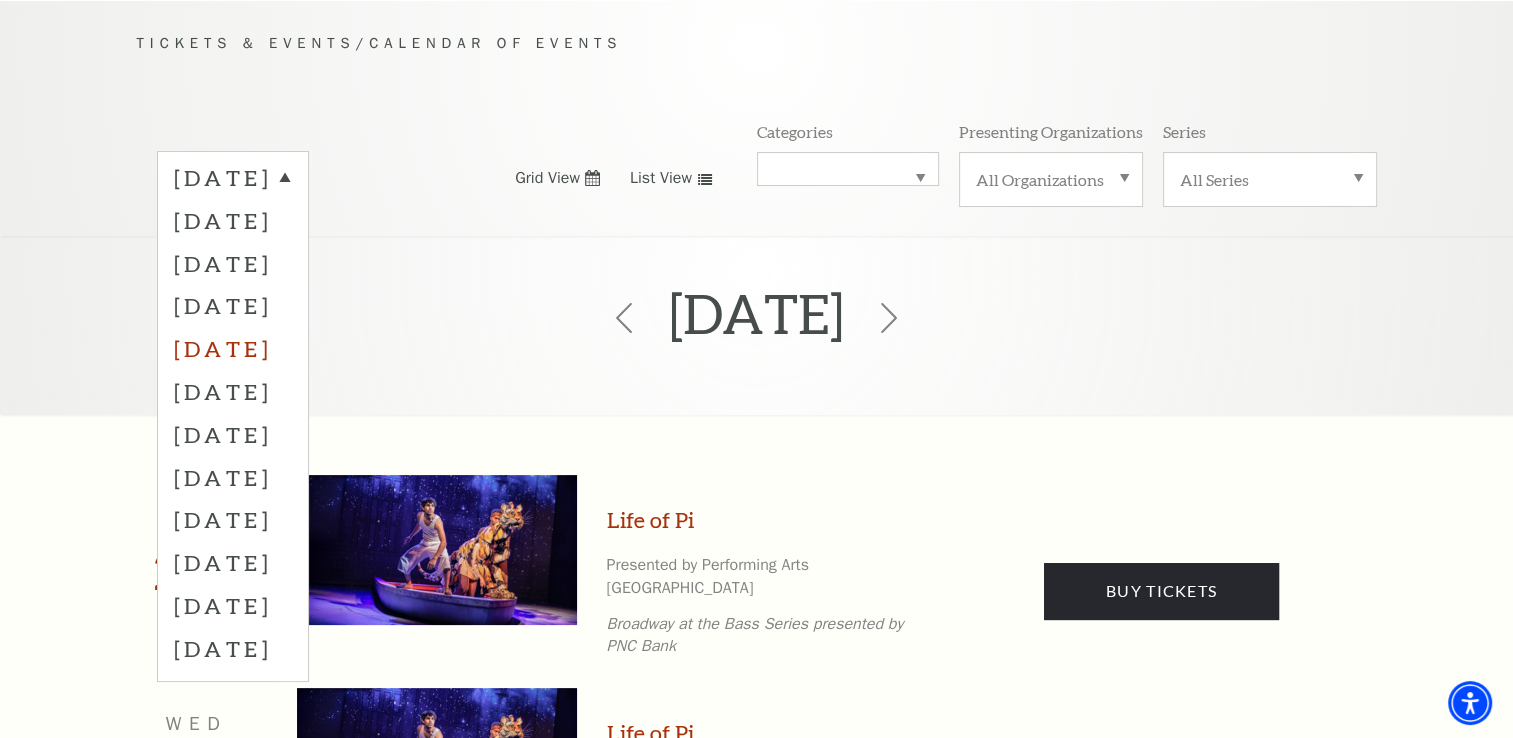 click on "November 2025" at bounding box center (233, 348) 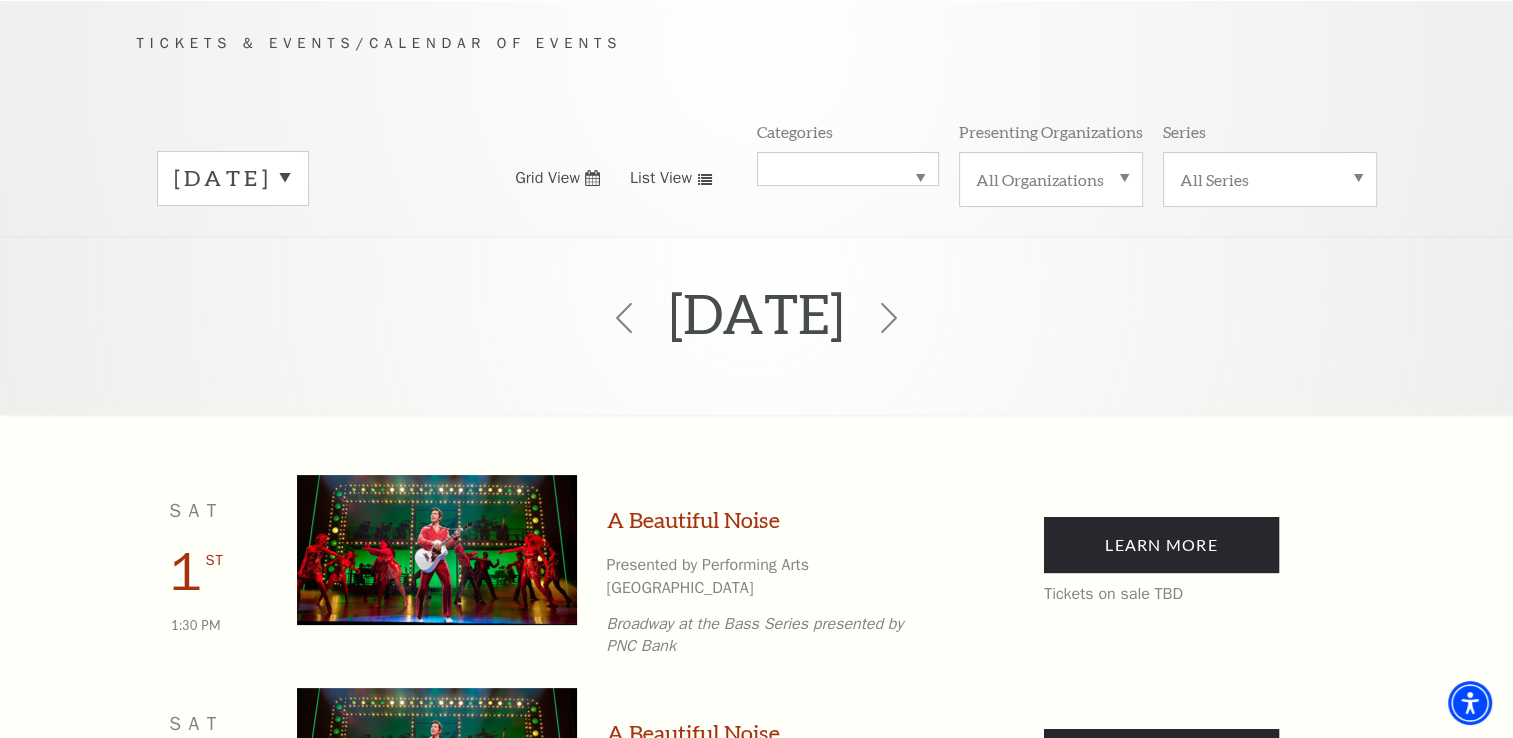 scroll, scrollTop: 156, scrollLeft: 0, axis: vertical 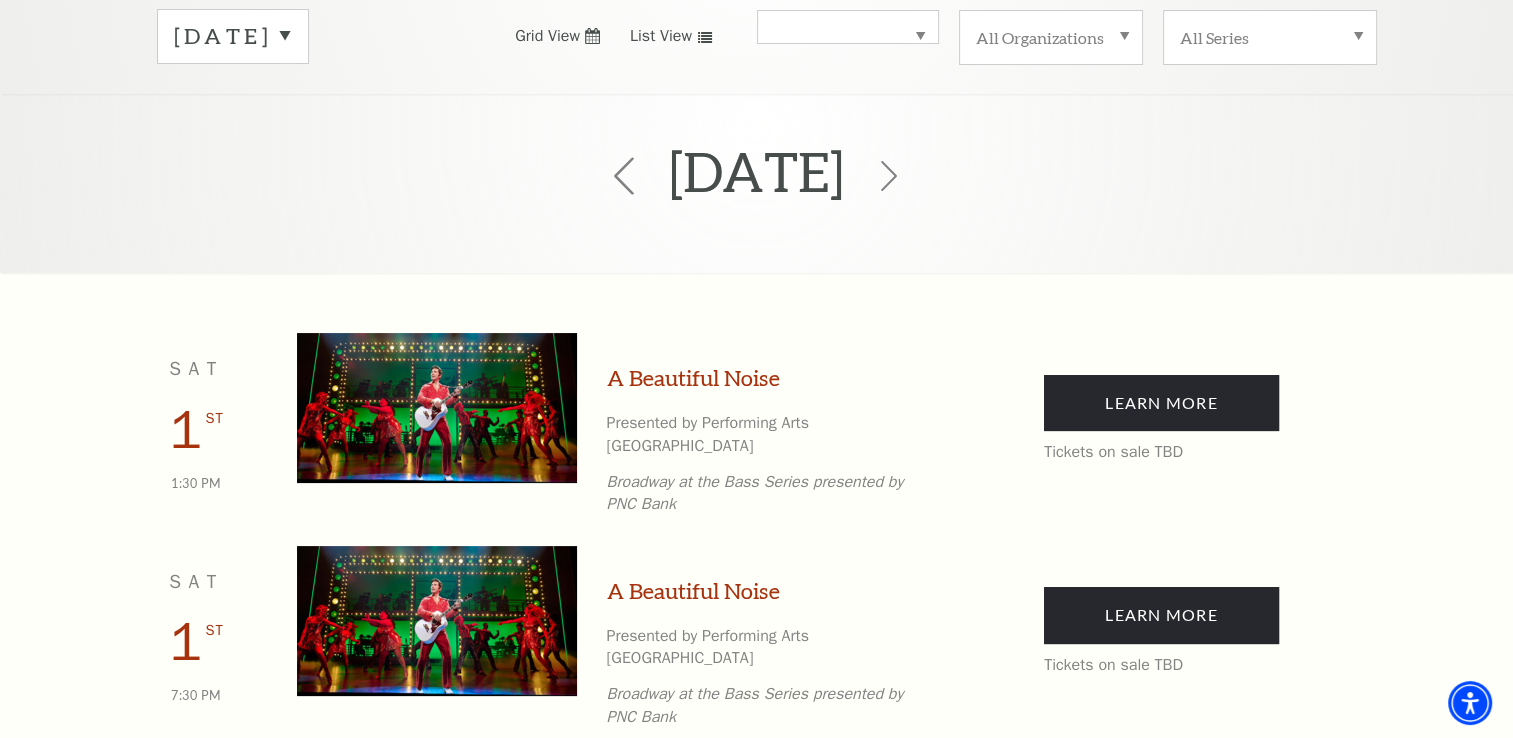 click 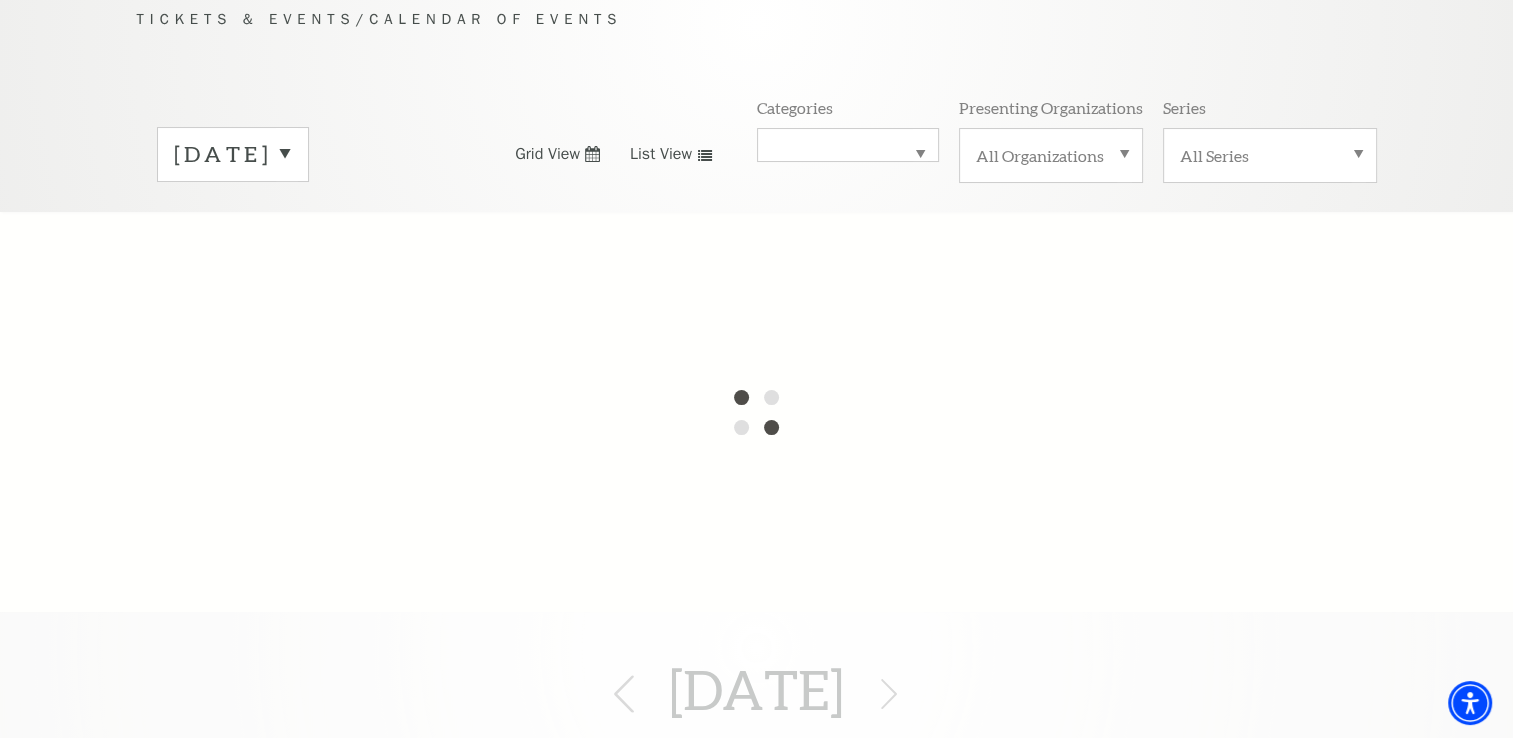 scroll, scrollTop: 376, scrollLeft: 0, axis: vertical 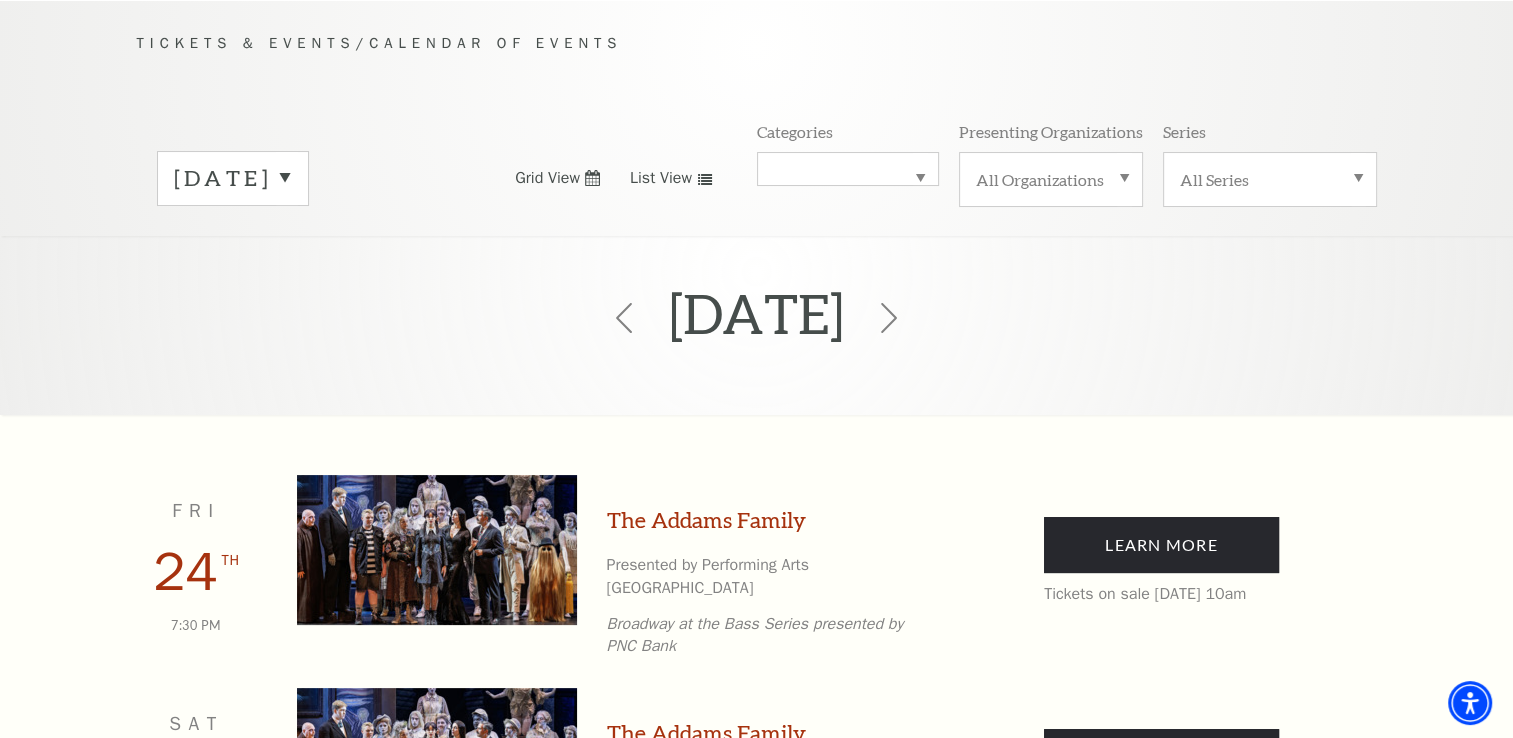click on "October 2025" at bounding box center (233, 178) 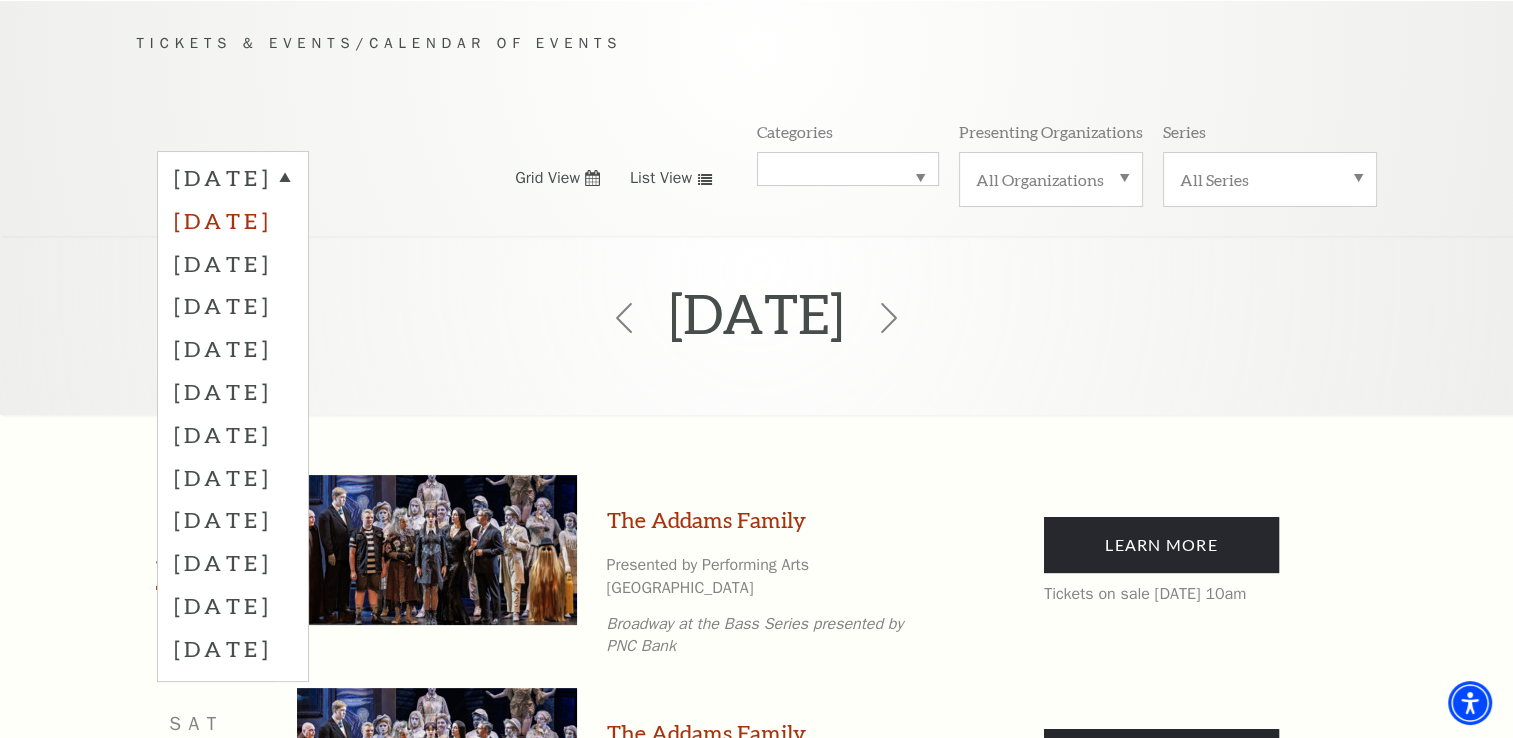 click on "August 2025" at bounding box center (233, 220) 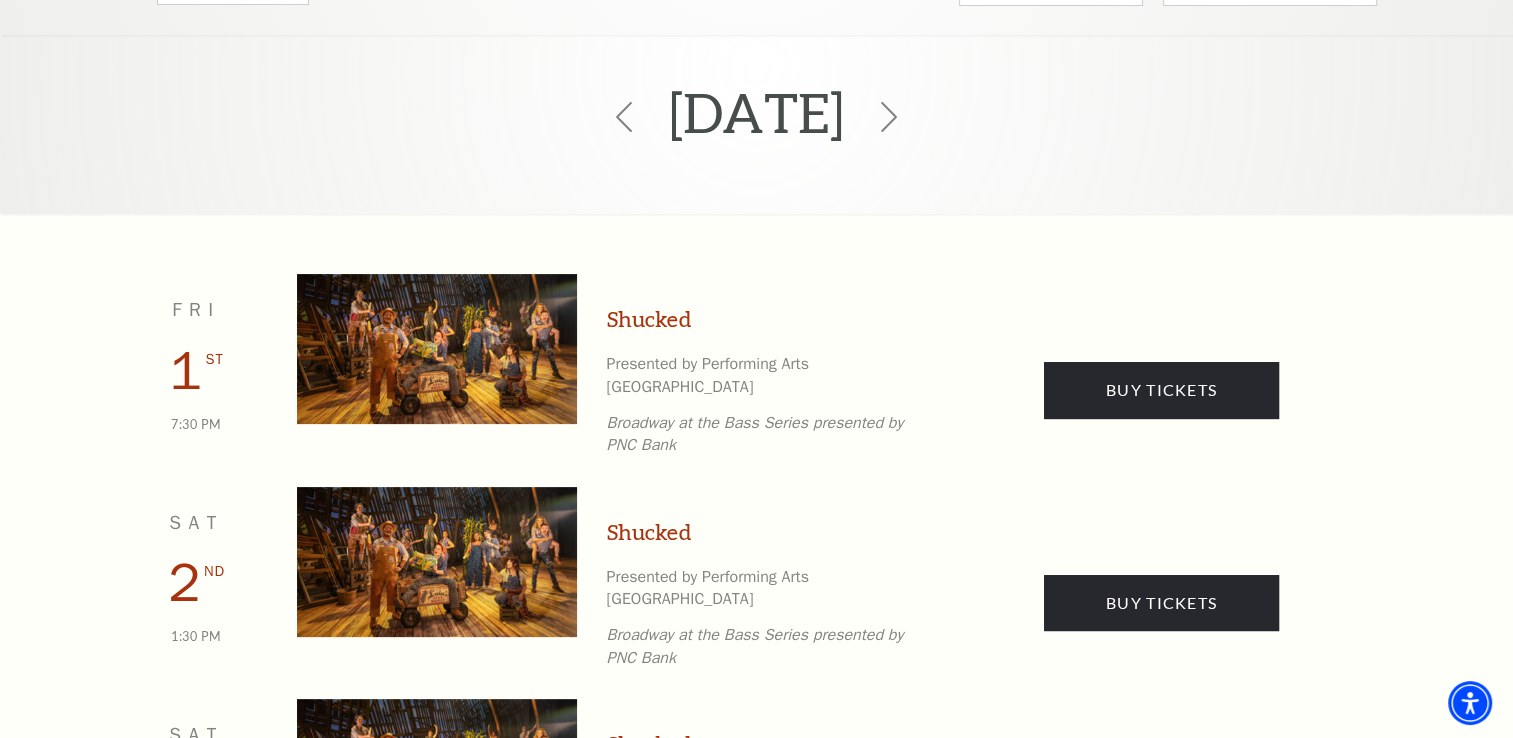scroll, scrollTop: 476, scrollLeft: 0, axis: vertical 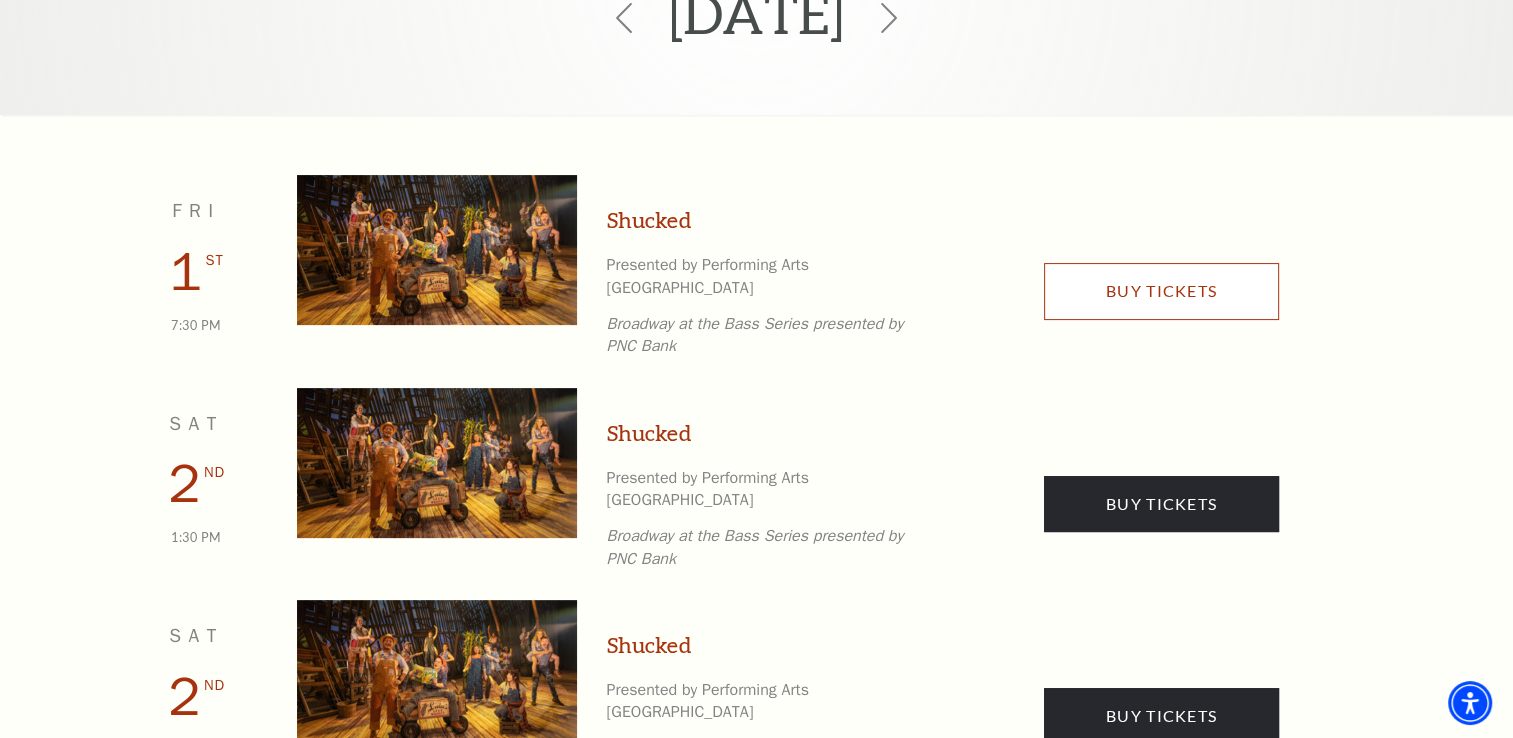 click on "Buy Tickets" at bounding box center (1161, 291) 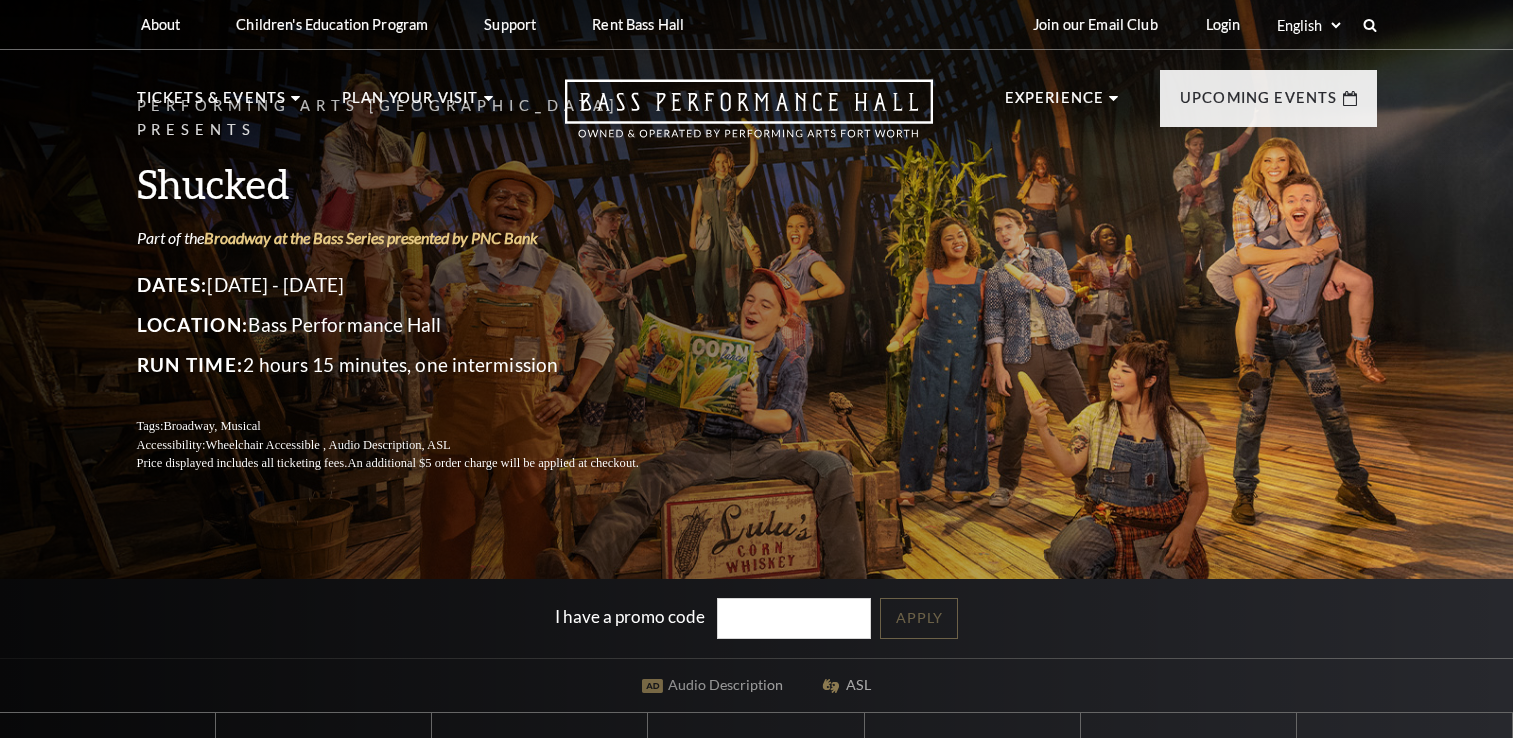 scroll, scrollTop: 0, scrollLeft: 0, axis: both 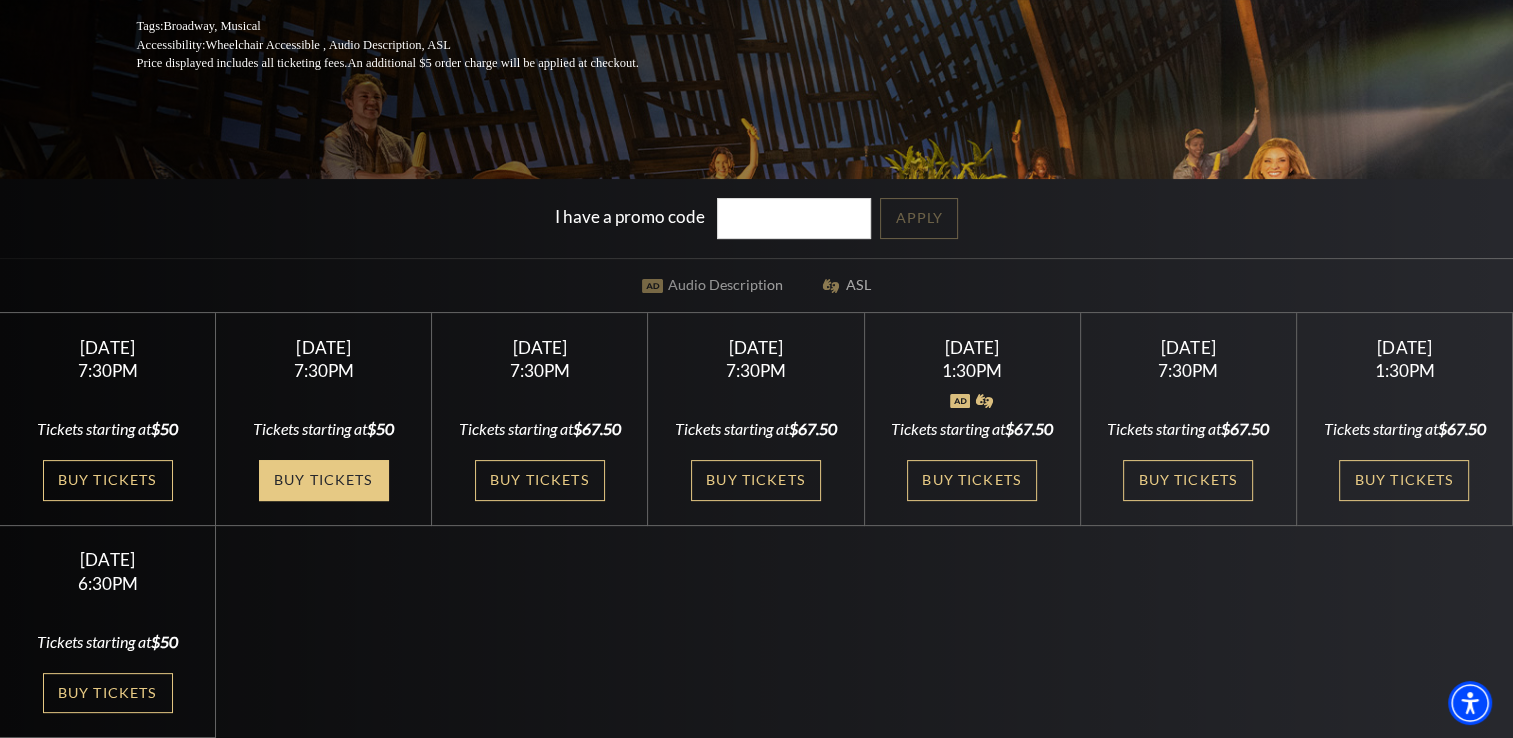 click on "Buy Tickets" at bounding box center [324, 480] 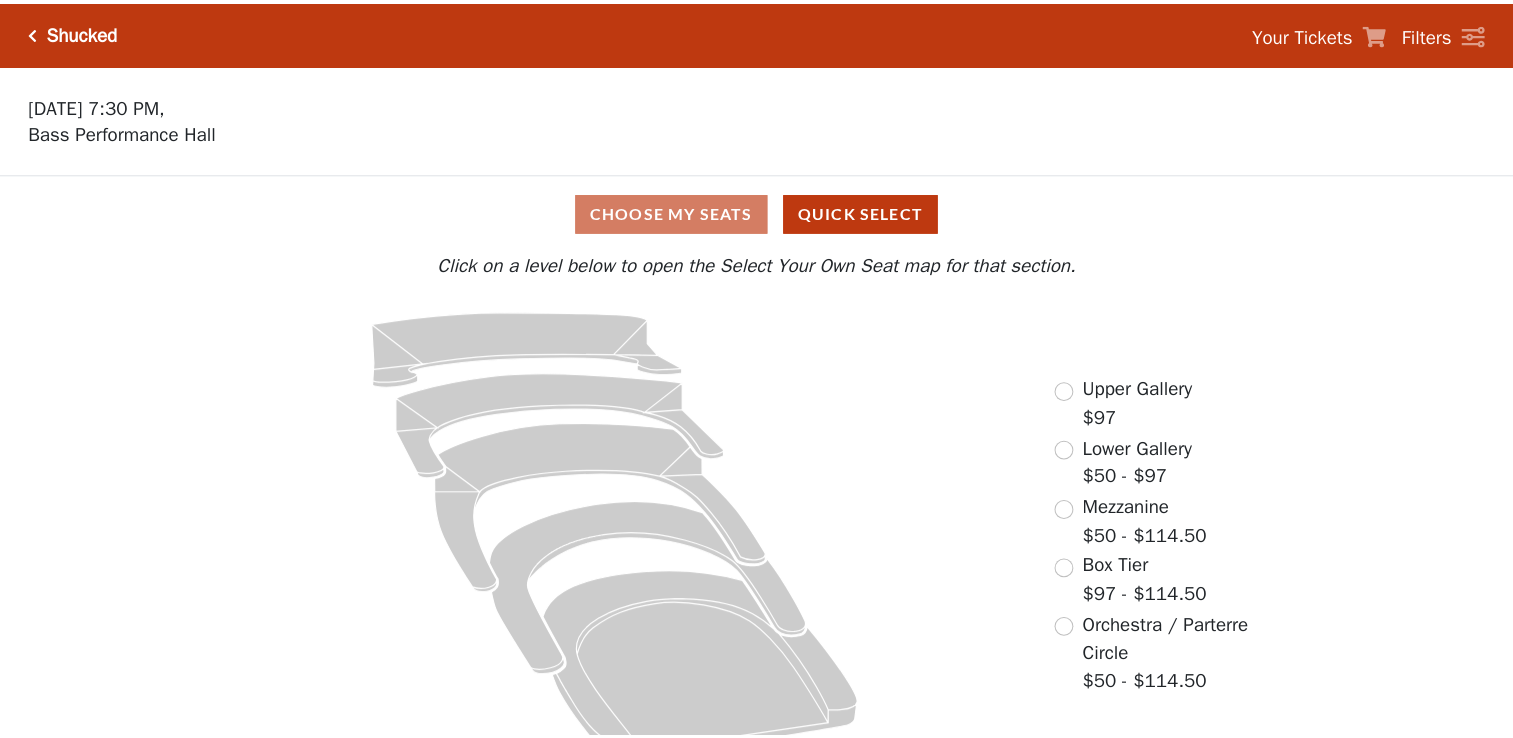 scroll, scrollTop: 0, scrollLeft: 0, axis: both 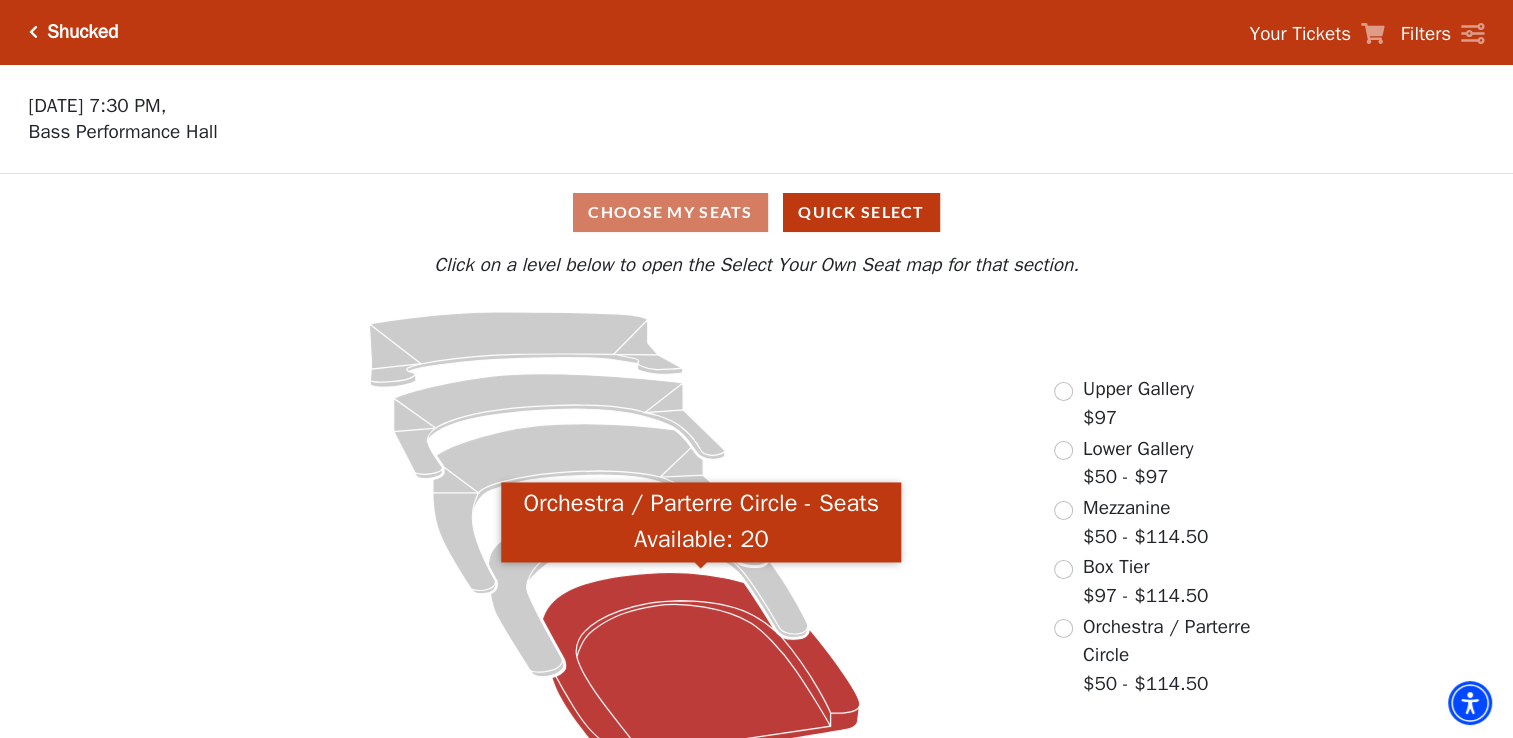 click 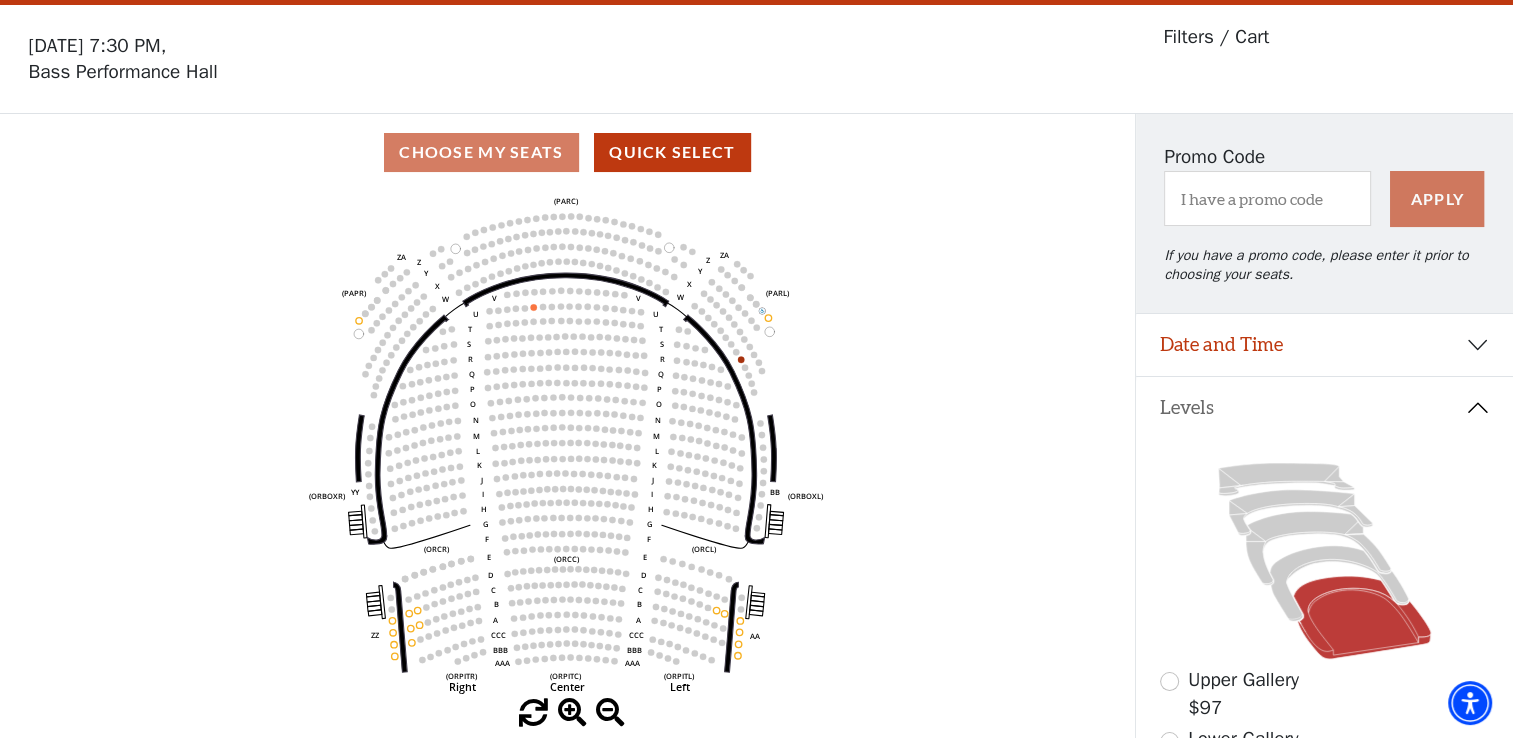 scroll, scrollTop: 92, scrollLeft: 0, axis: vertical 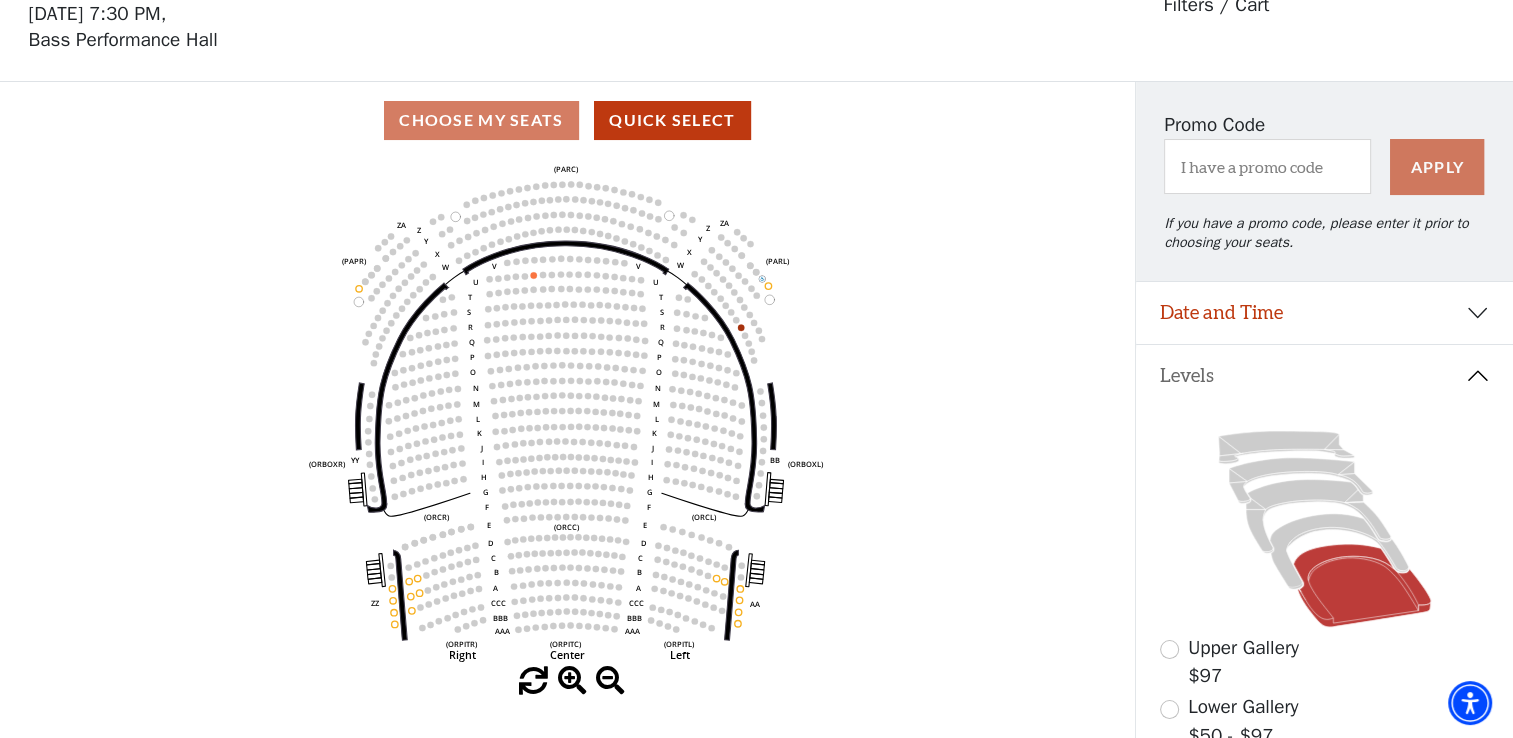 click 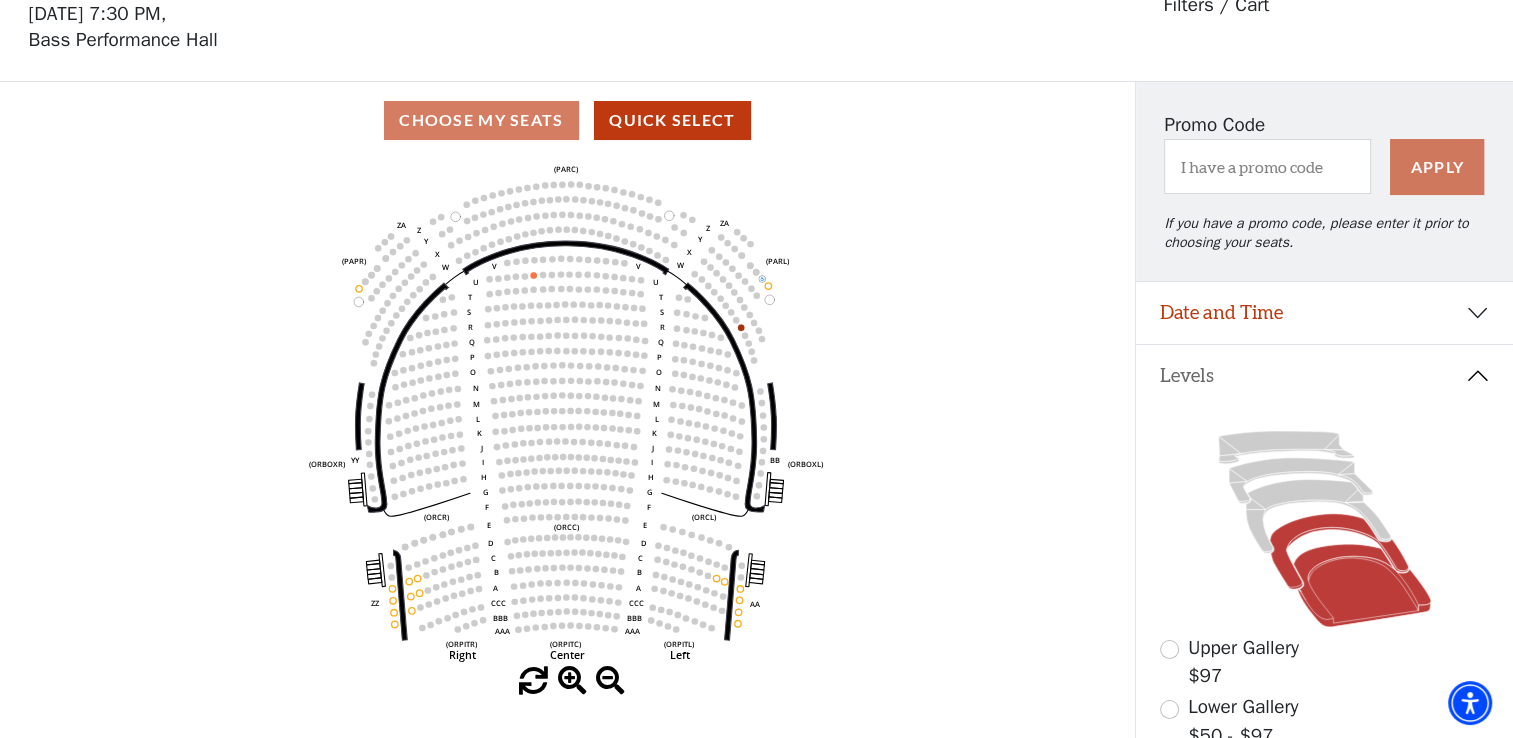 click 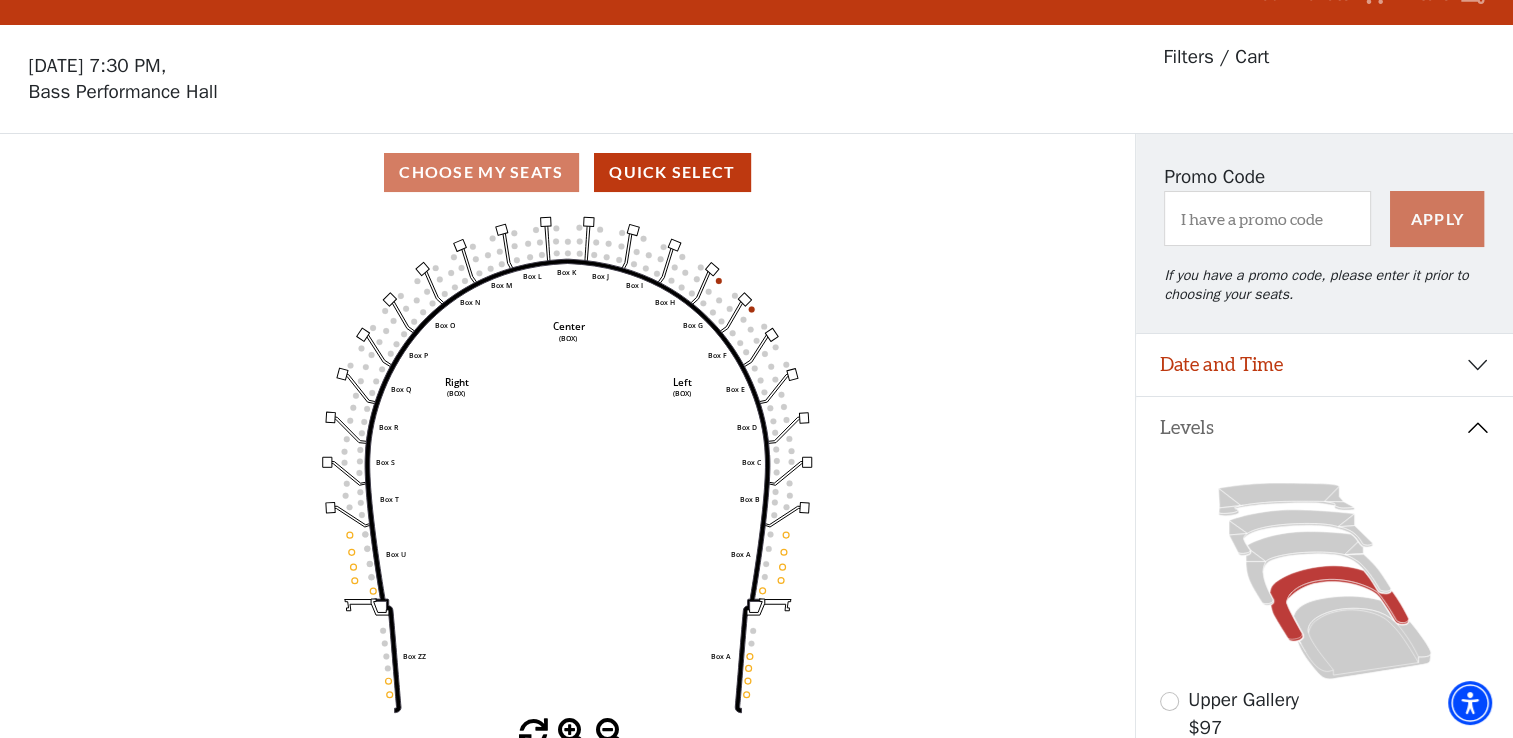 scroll, scrollTop: 92, scrollLeft: 0, axis: vertical 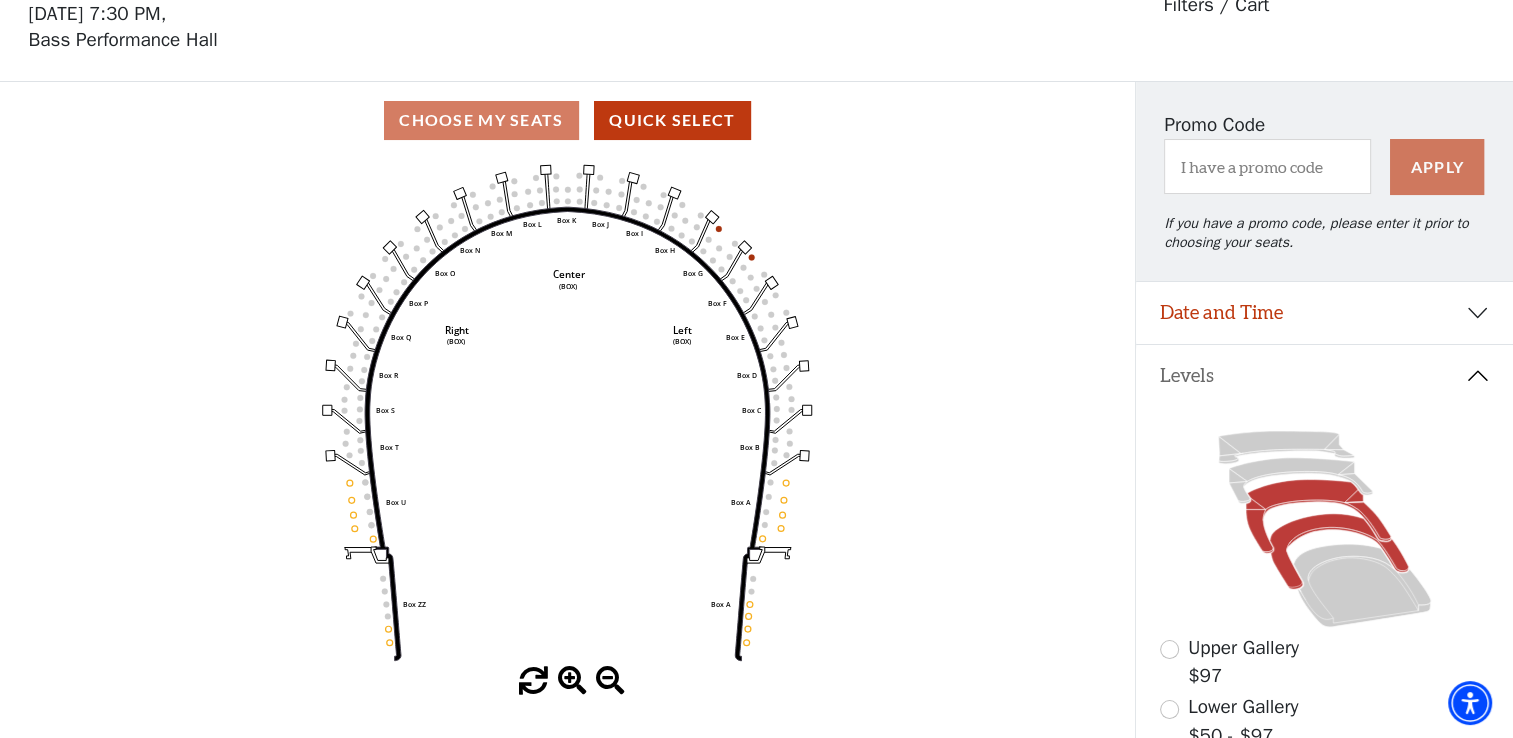 click 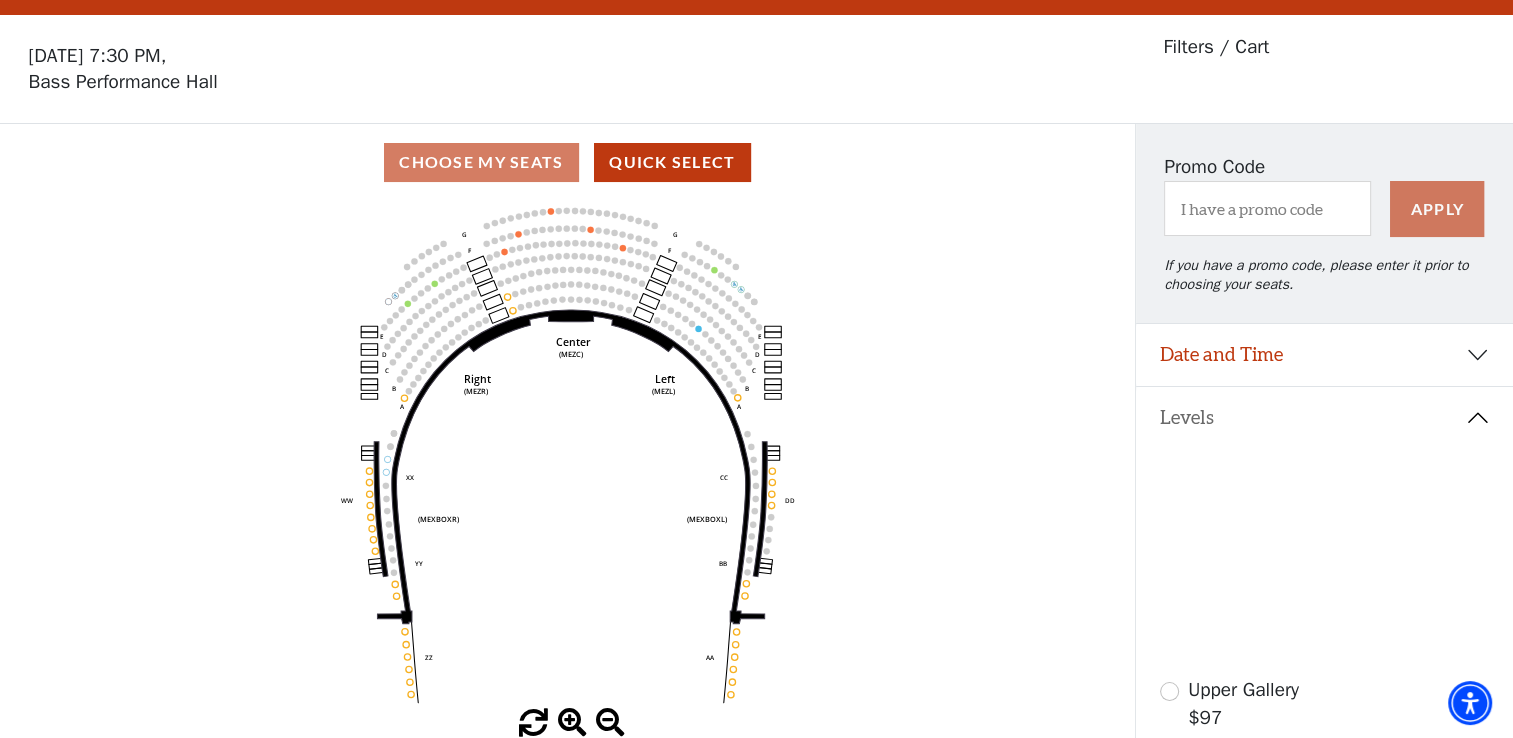 scroll, scrollTop: 92, scrollLeft: 0, axis: vertical 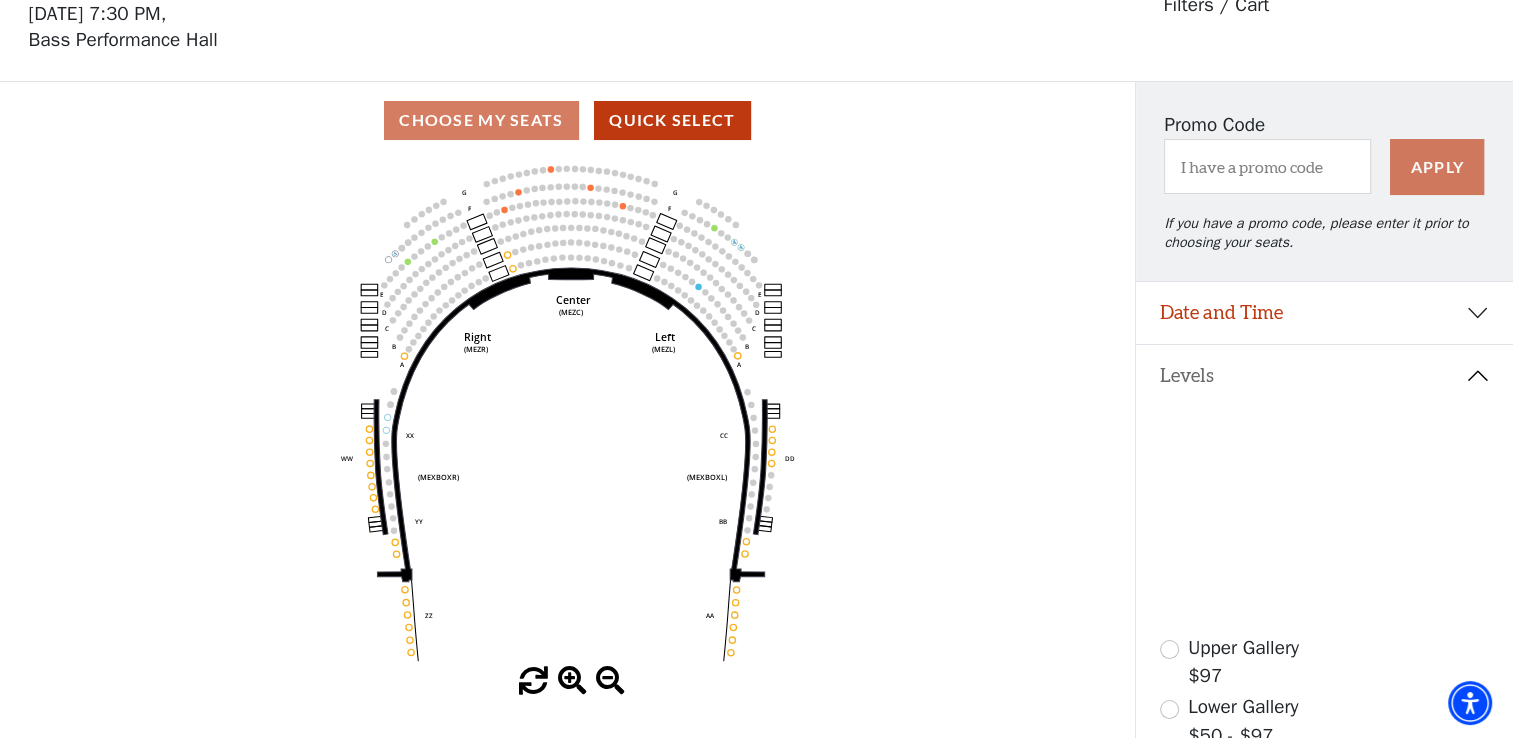 click 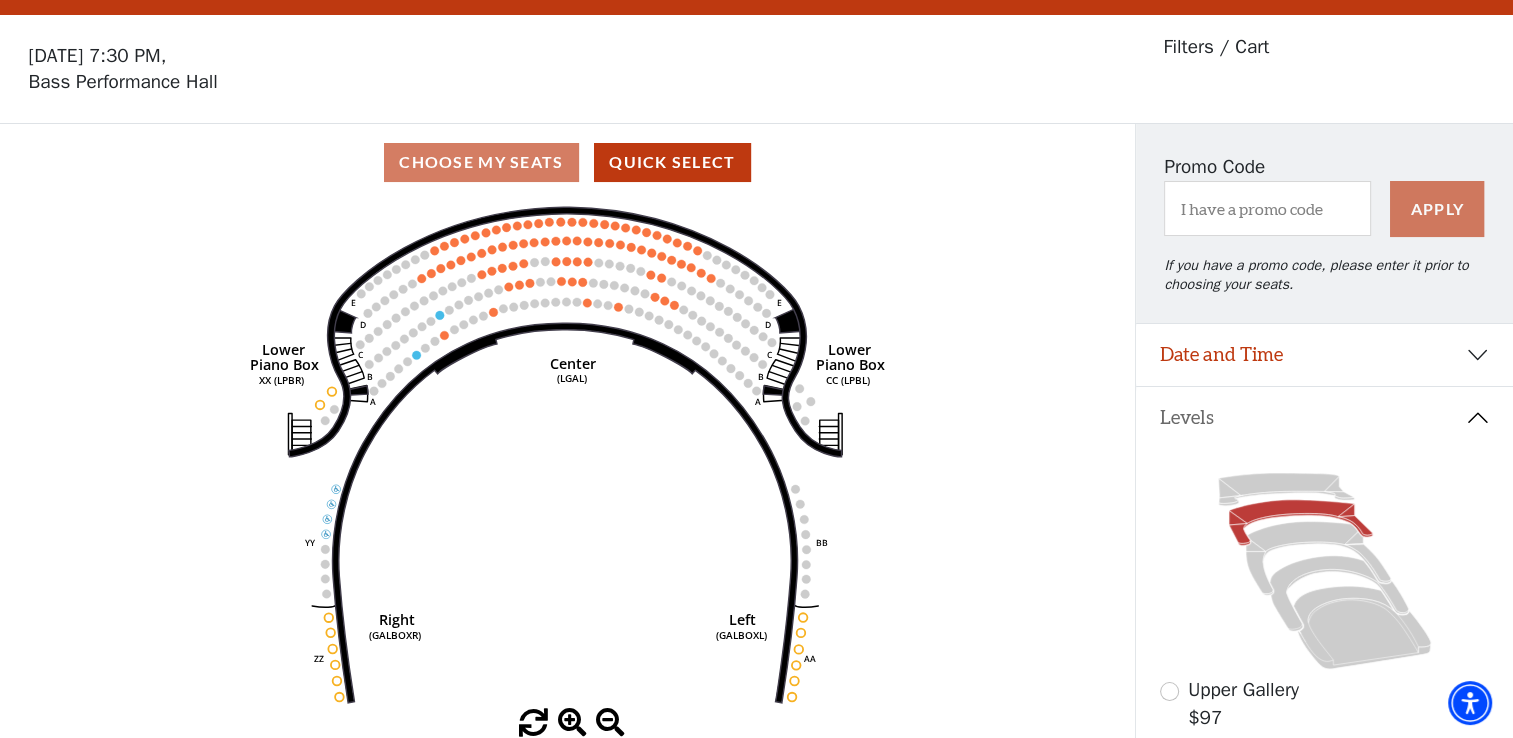 scroll, scrollTop: 92, scrollLeft: 0, axis: vertical 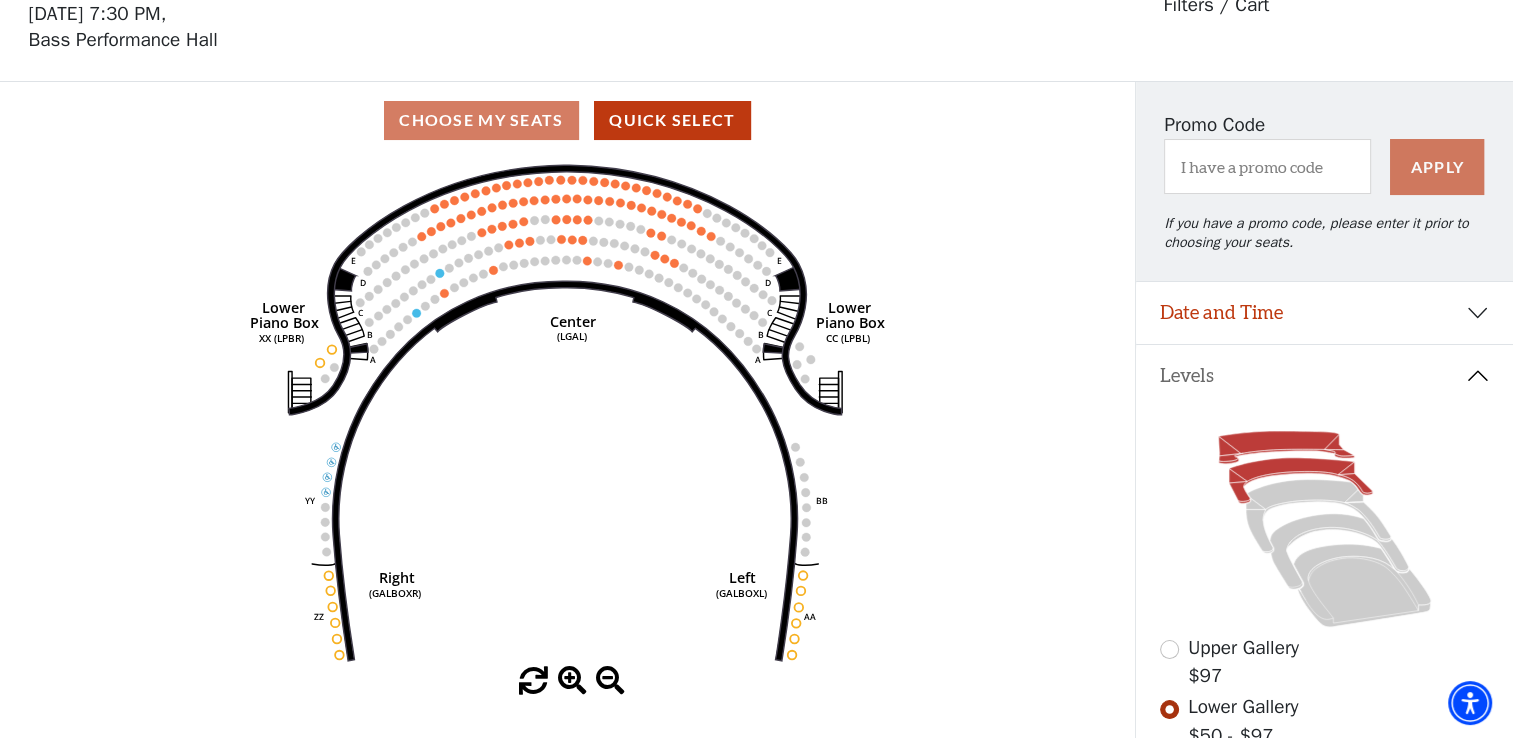 click 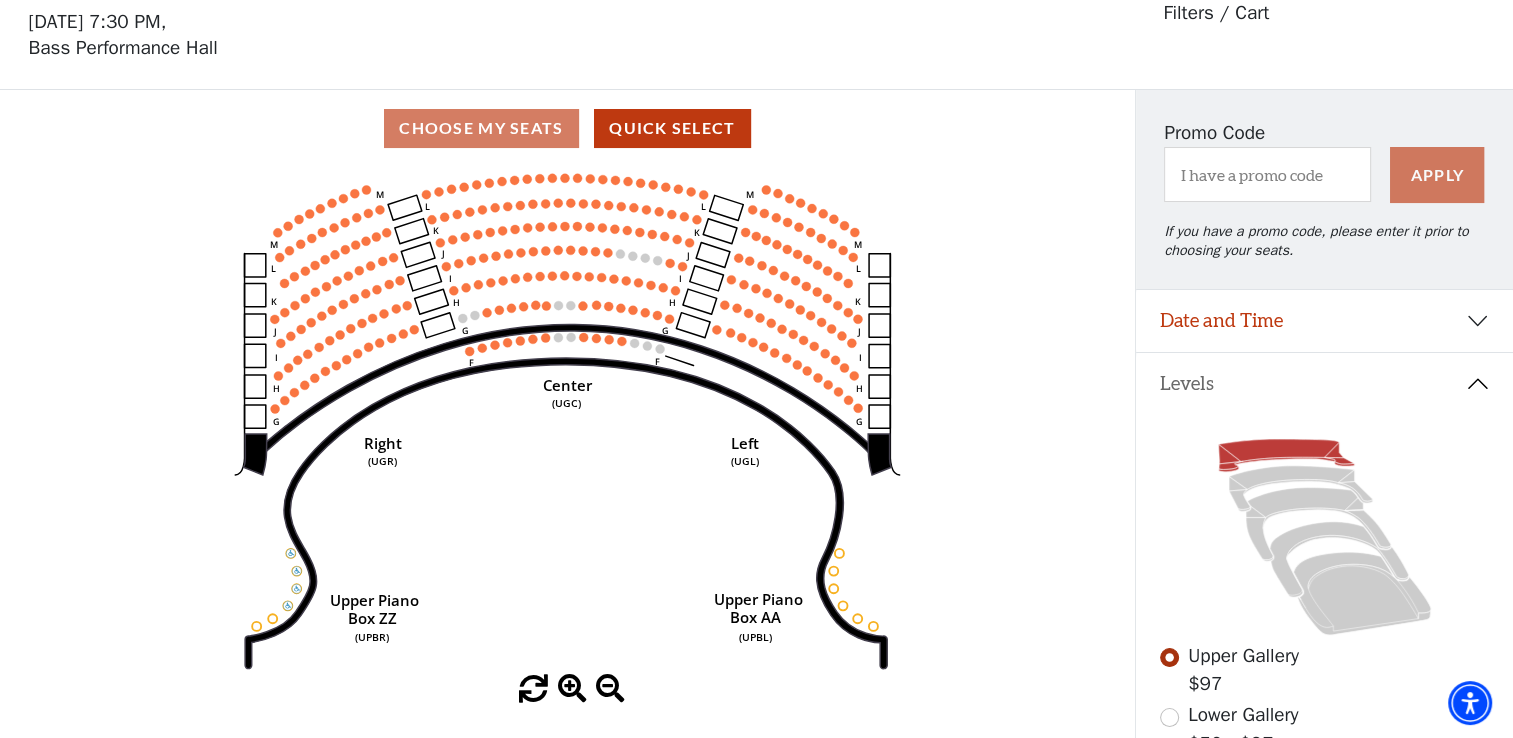 scroll, scrollTop: 92, scrollLeft: 0, axis: vertical 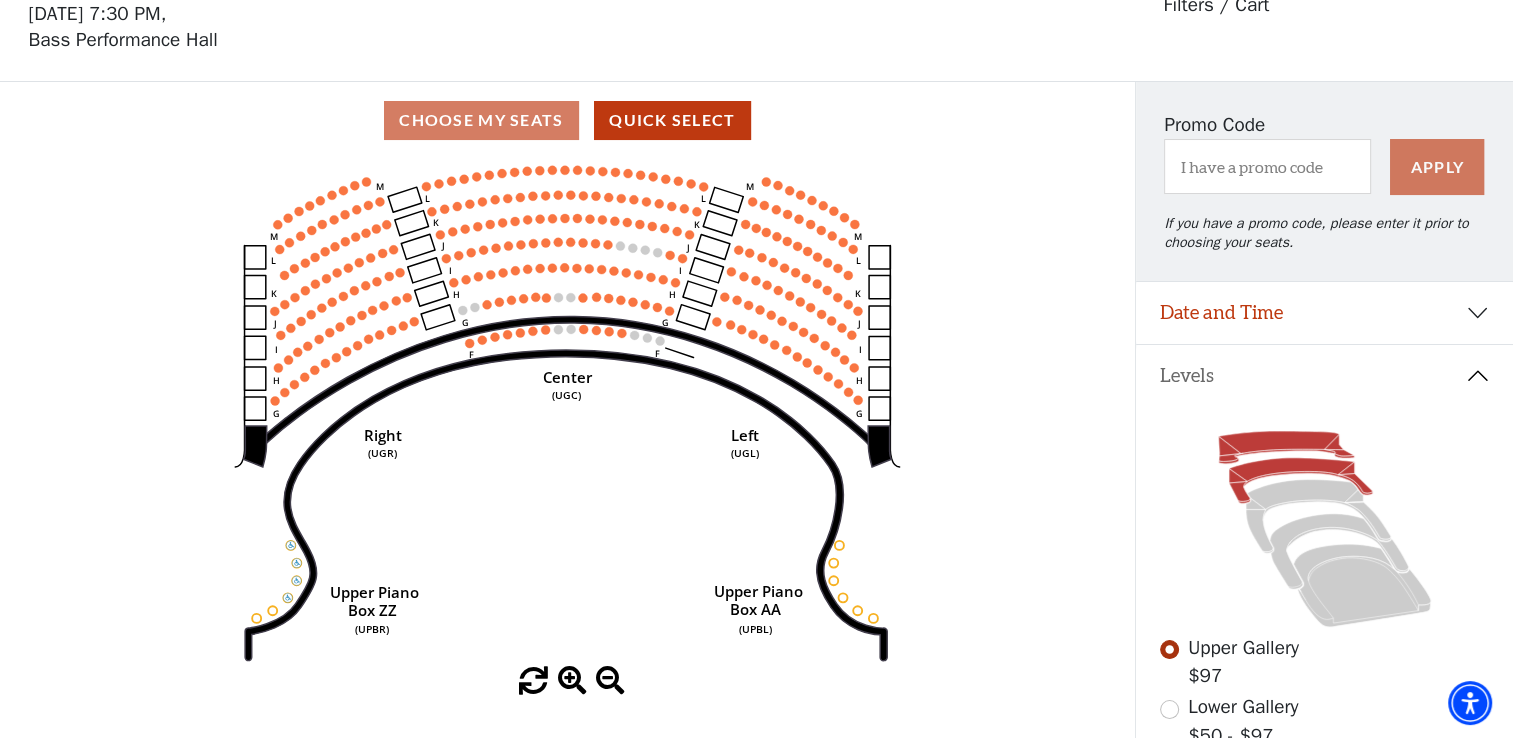click 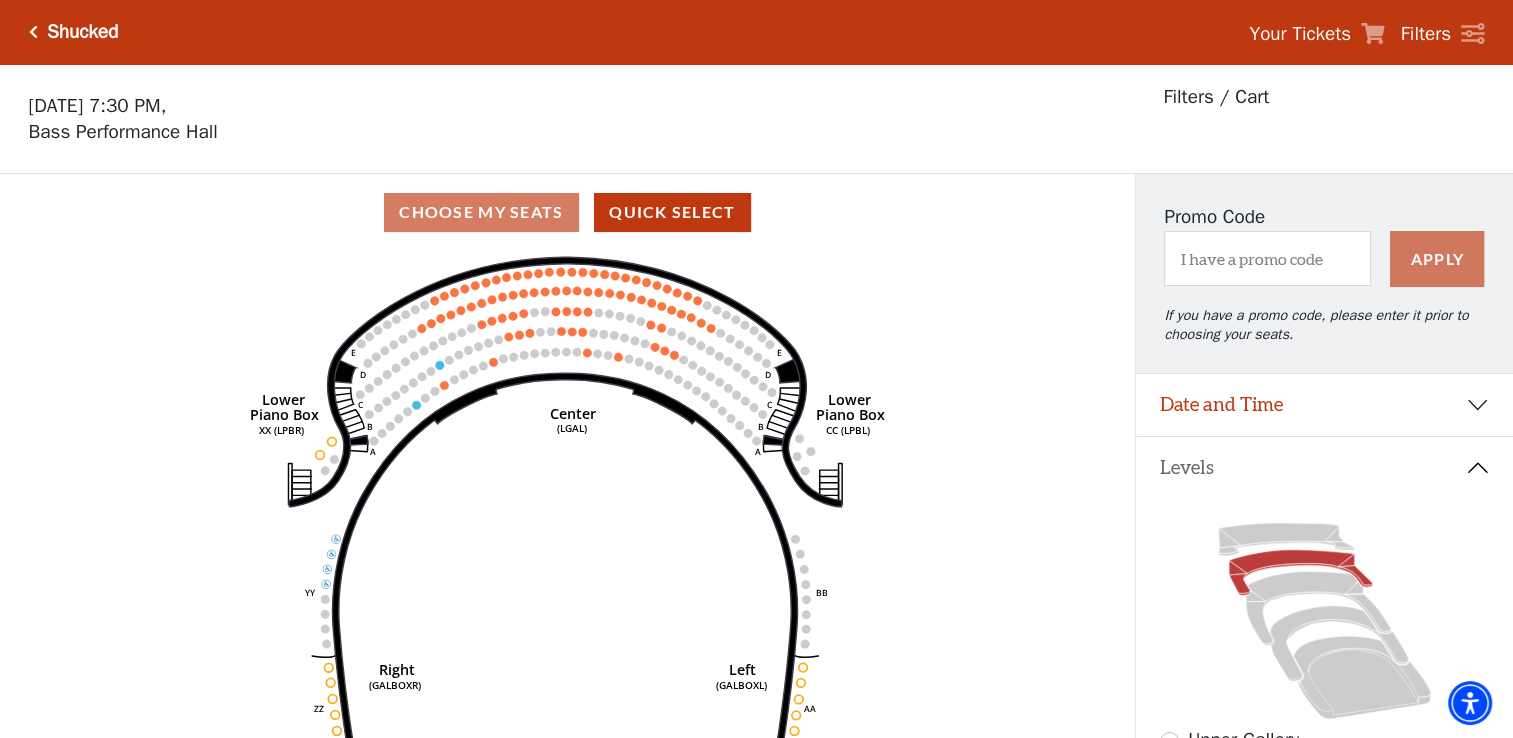 scroll, scrollTop: 92, scrollLeft: 0, axis: vertical 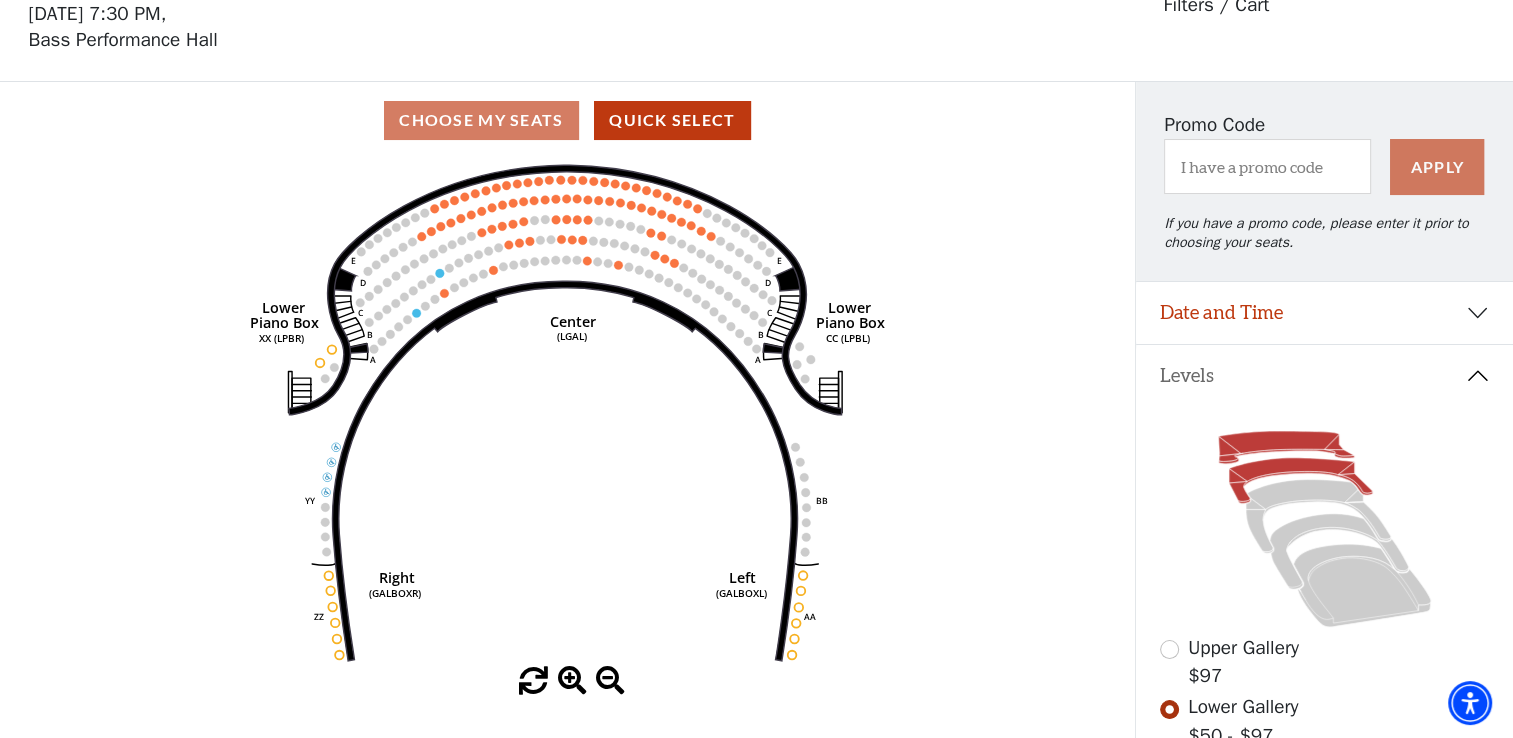 click 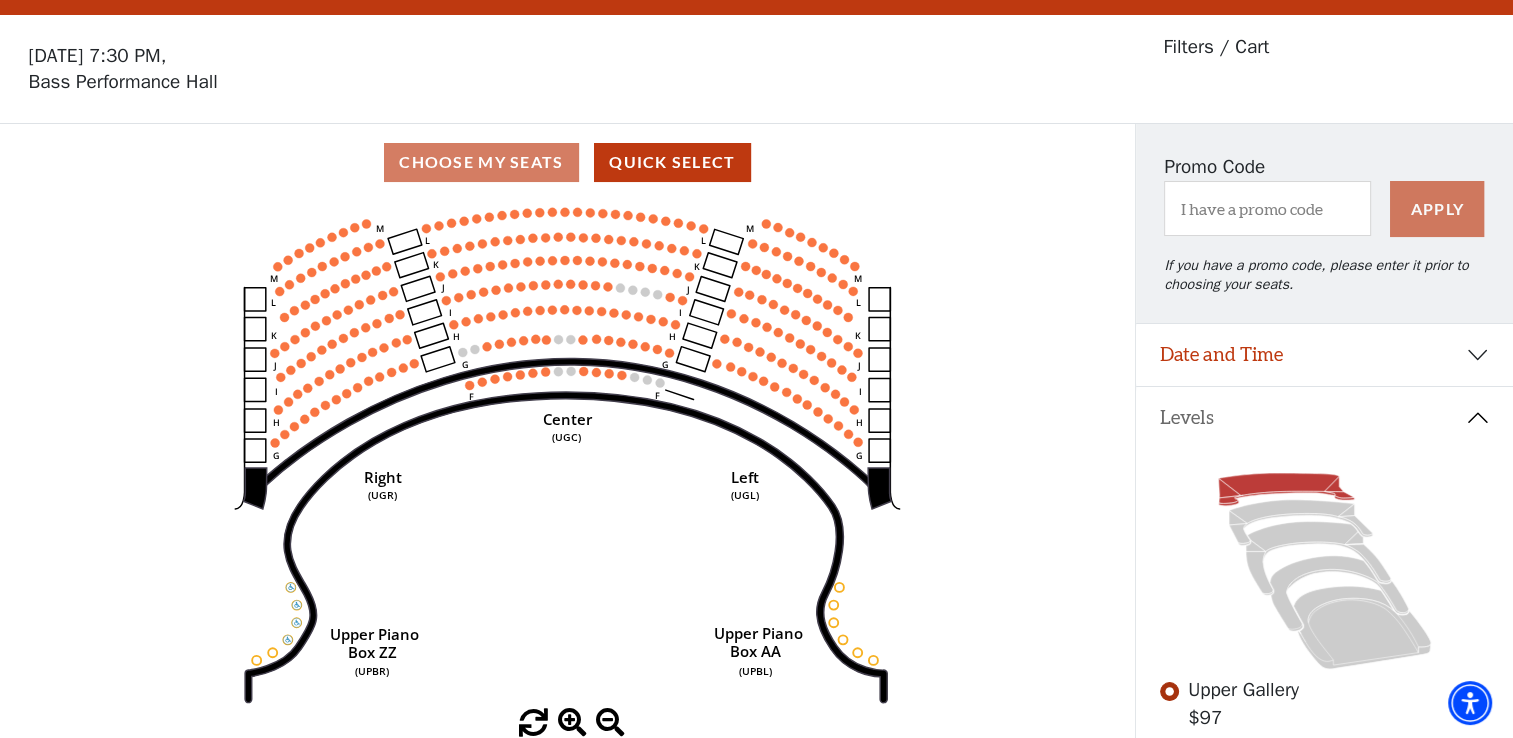 scroll, scrollTop: 92, scrollLeft: 0, axis: vertical 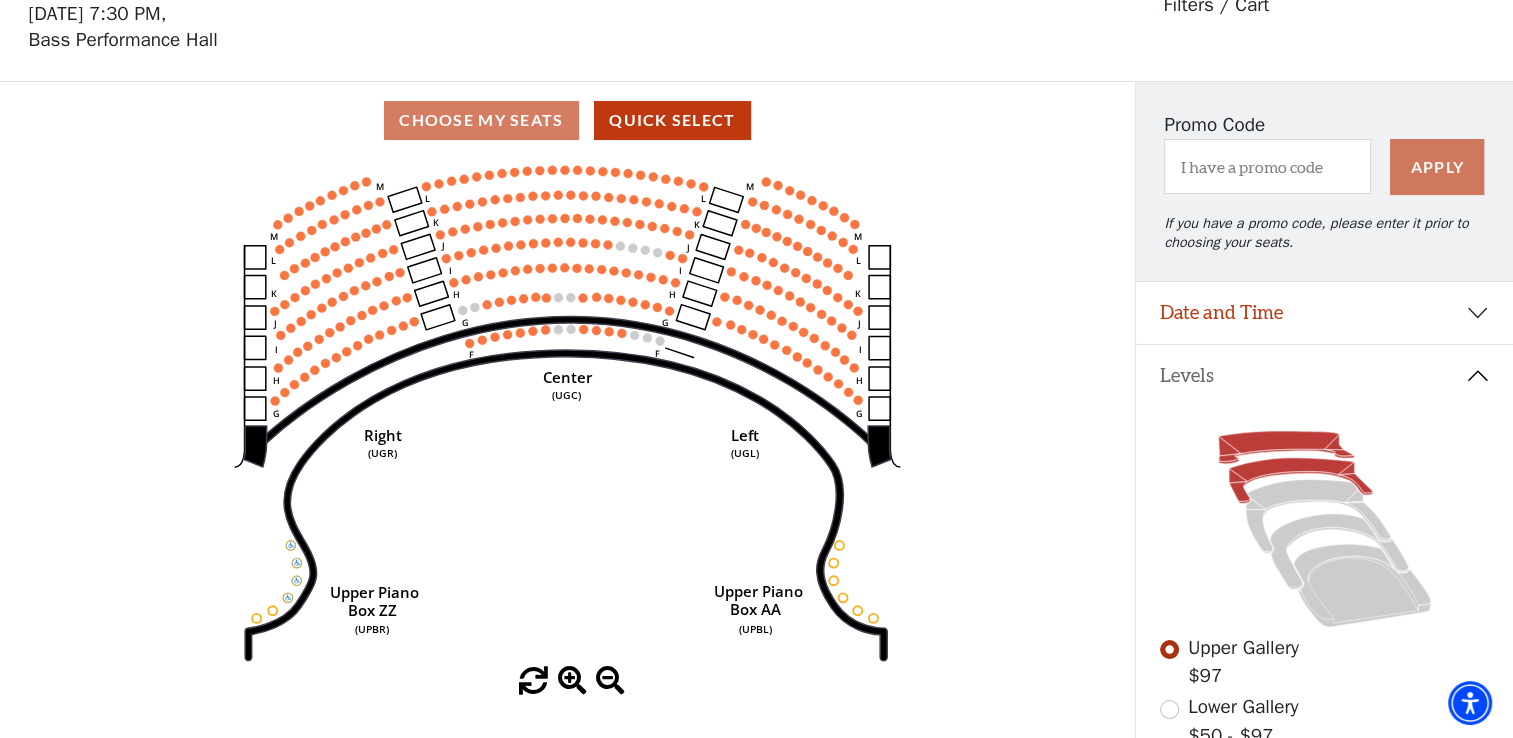 click 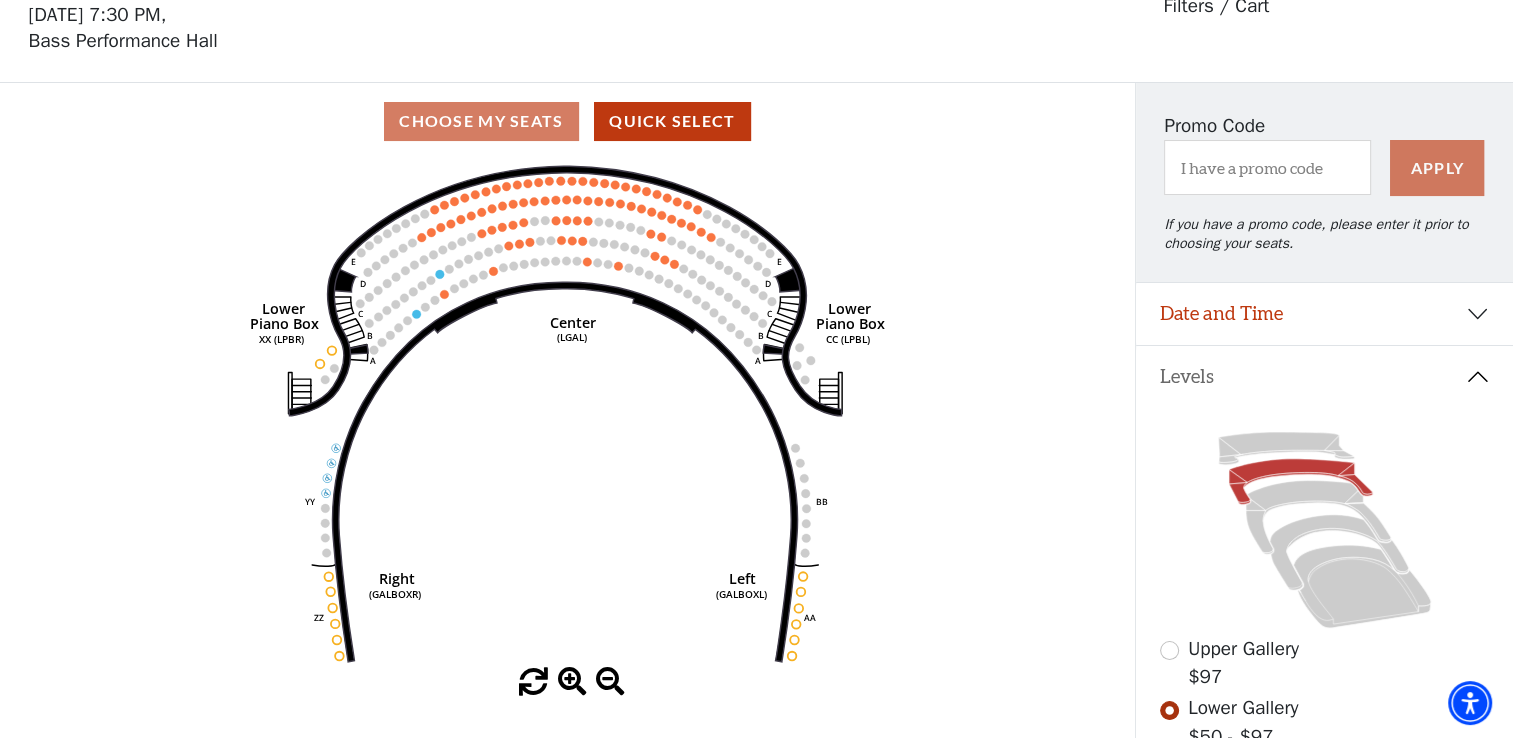 scroll, scrollTop: 92, scrollLeft: 0, axis: vertical 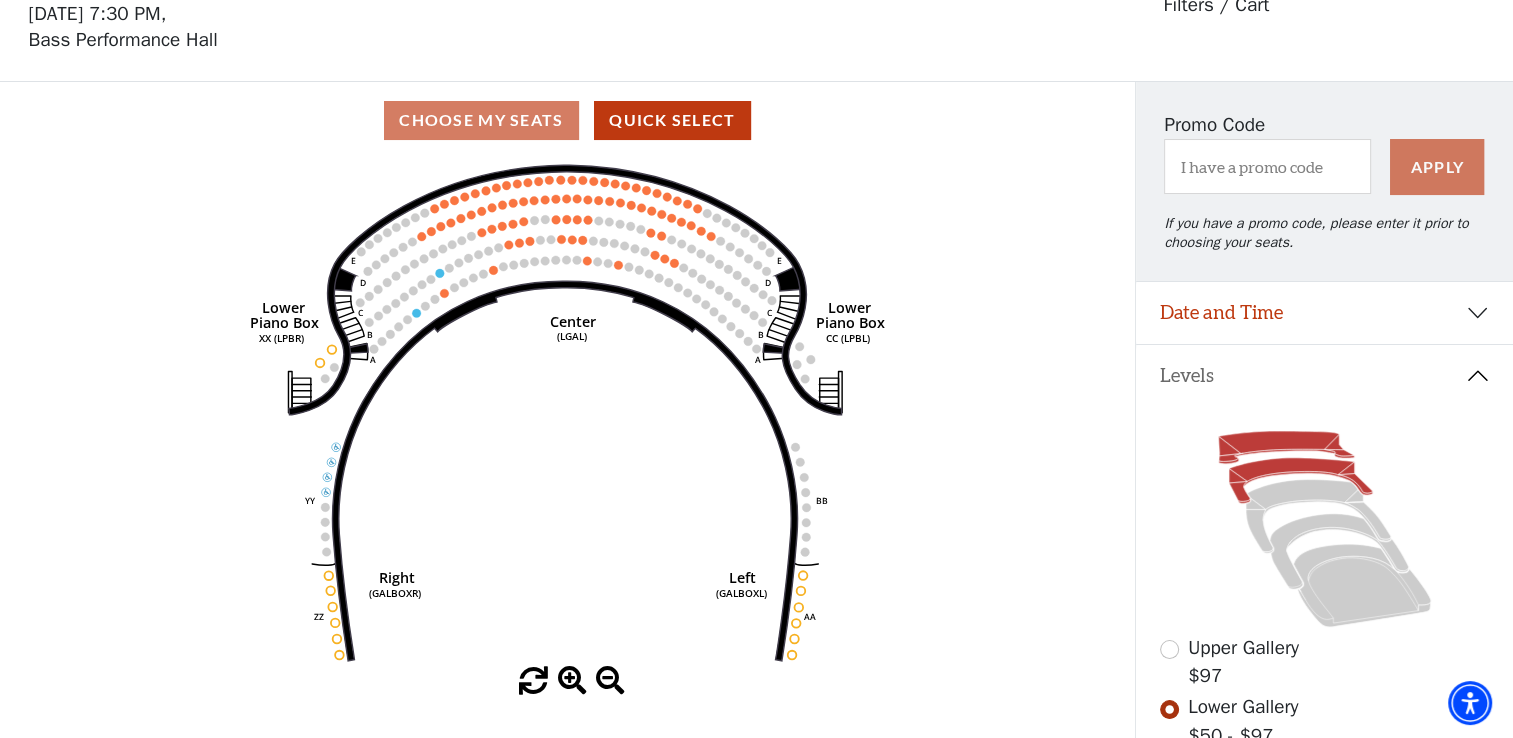click 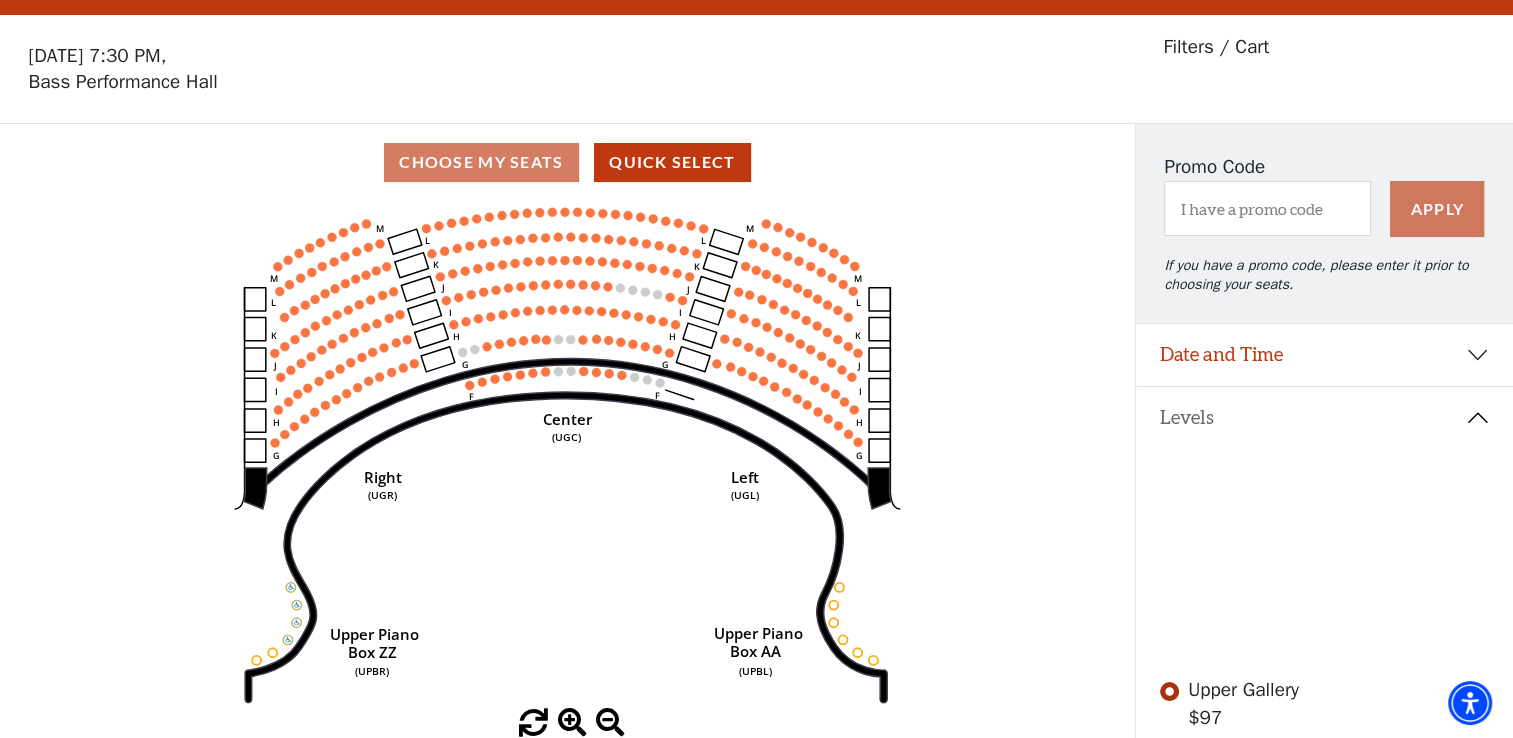 scroll, scrollTop: 92, scrollLeft: 0, axis: vertical 